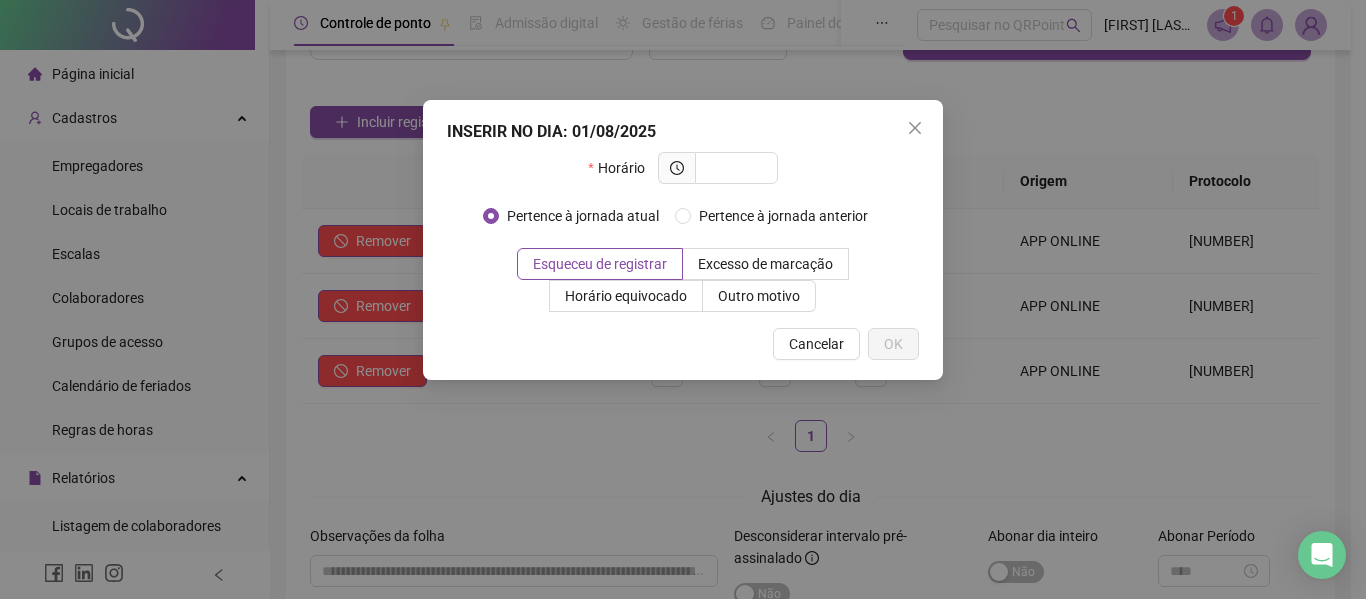 scroll, scrollTop: 100, scrollLeft: 0, axis: vertical 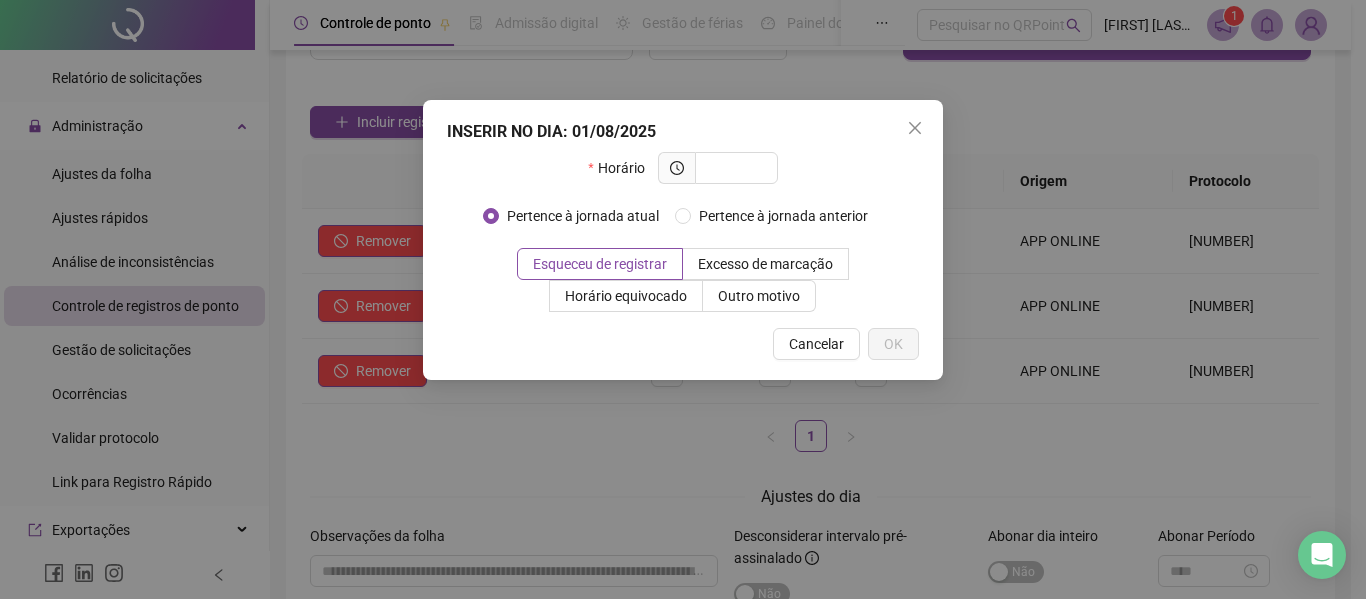 click on "INSERIR NO DIA :   01/08/2025 Horário Pertence à jornada atual Pertence à jornada anterior Esqueceu de registrar Excesso de marcação Horário equivocado Outro motivo Motivo Cancelar OK" at bounding box center (683, 299) 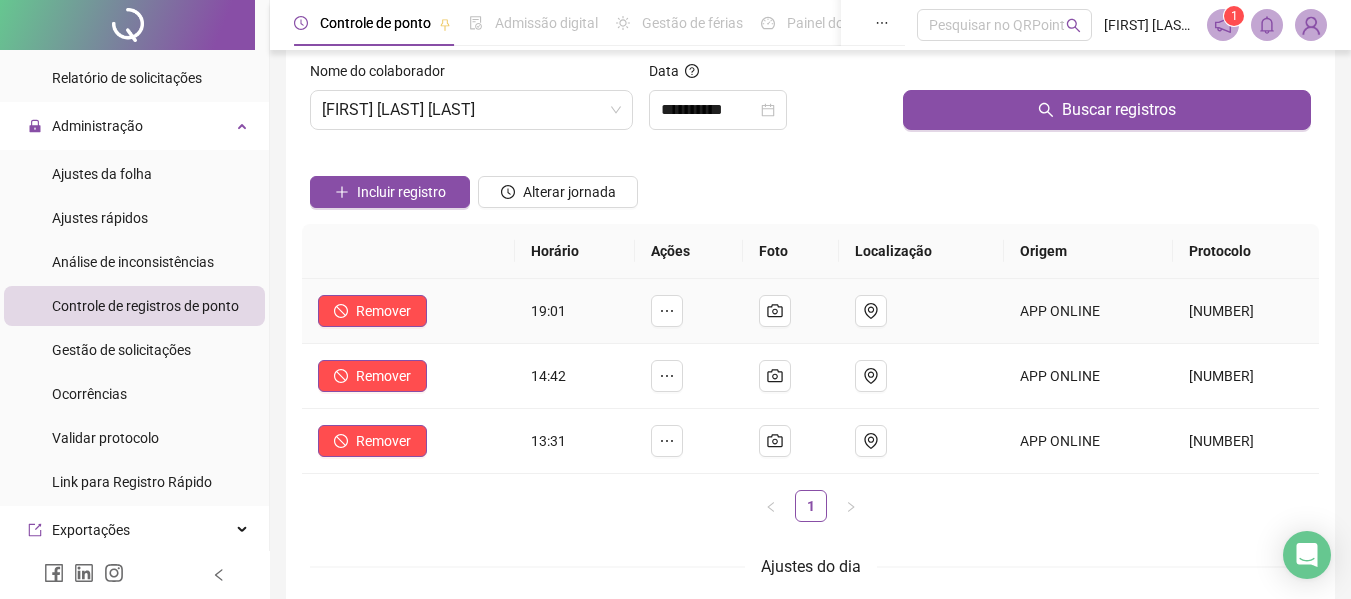 scroll, scrollTop: 0, scrollLeft: 0, axis: both 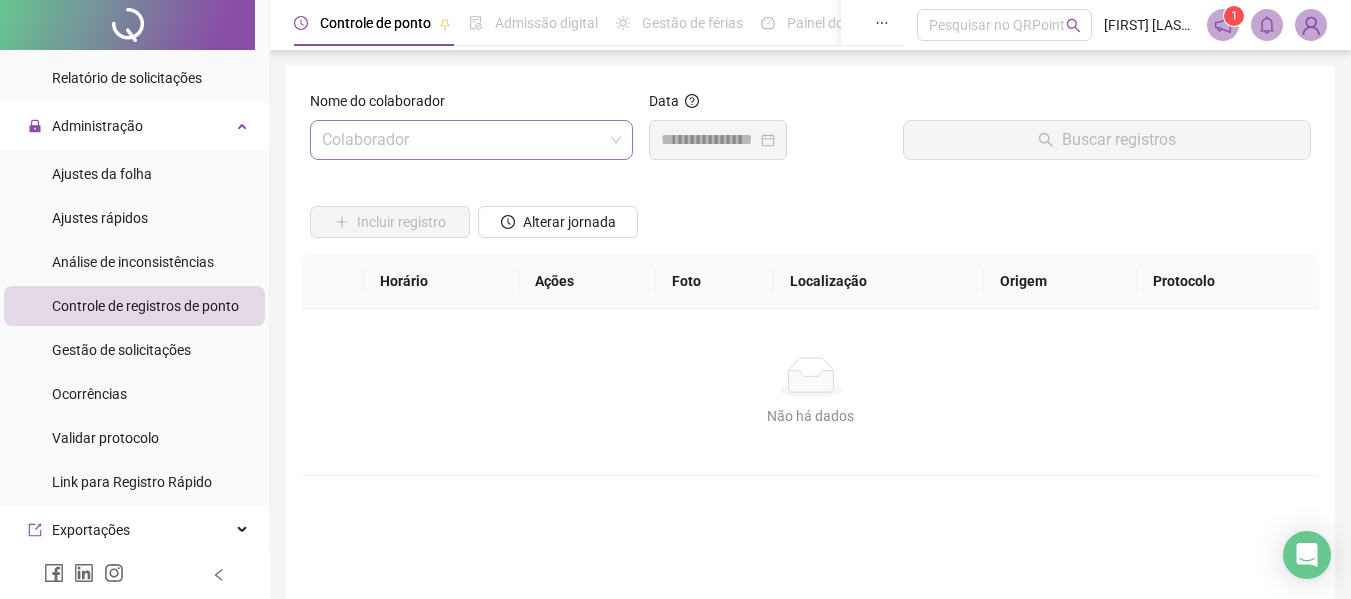 type 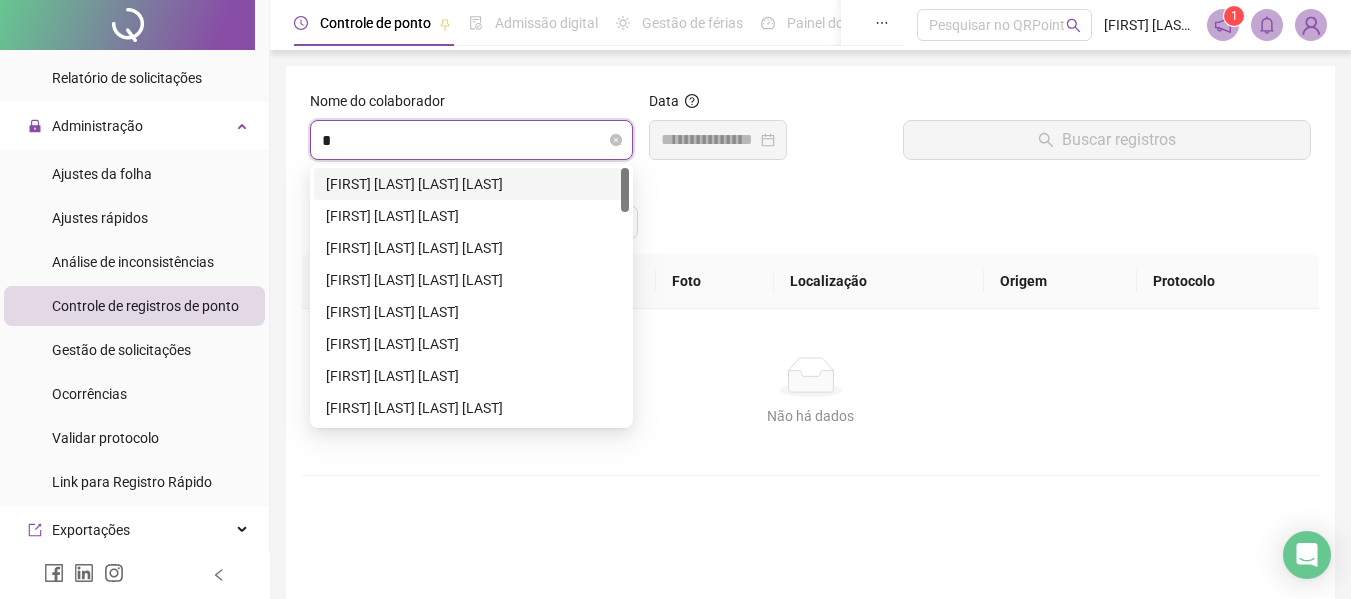 type on "**" 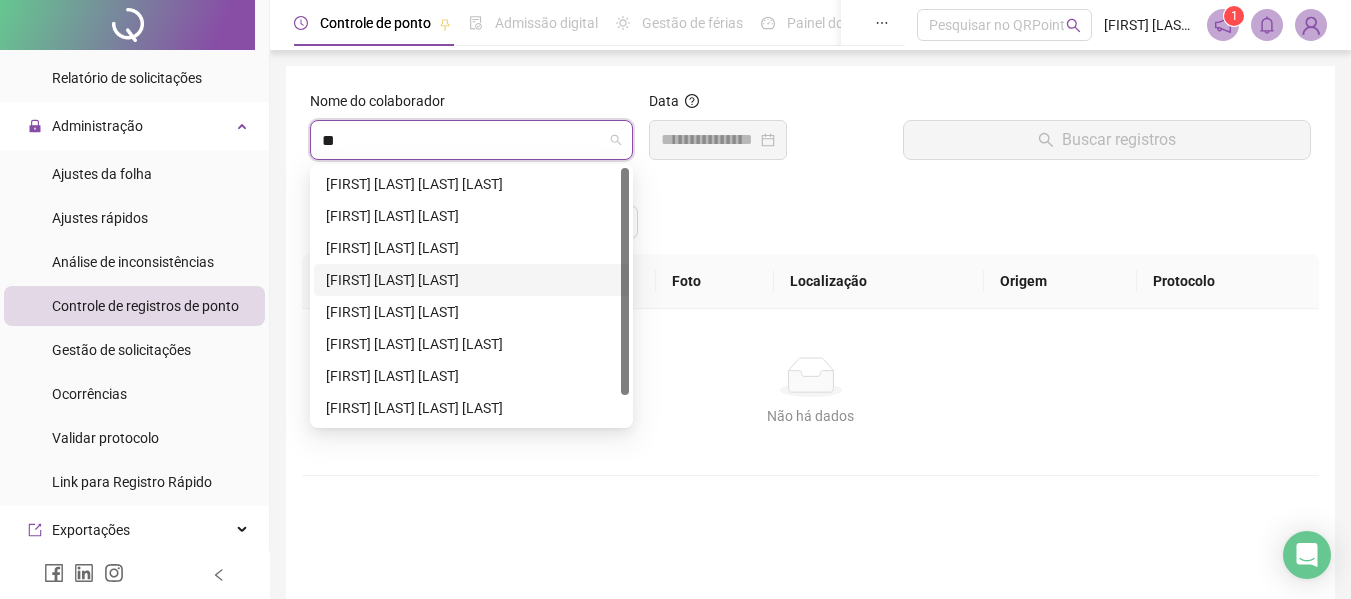 click on "[FIRST] [LAST] [LAST]" at bounding box center [471, 280] 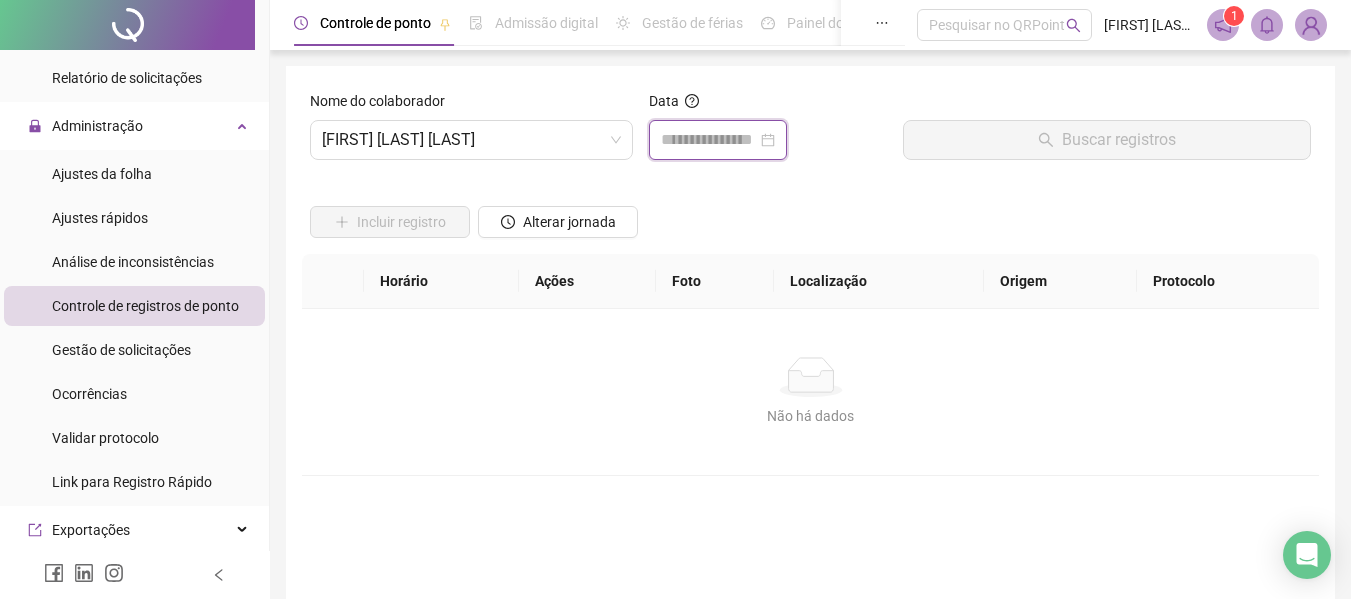 click at bounding box center (709, 140) 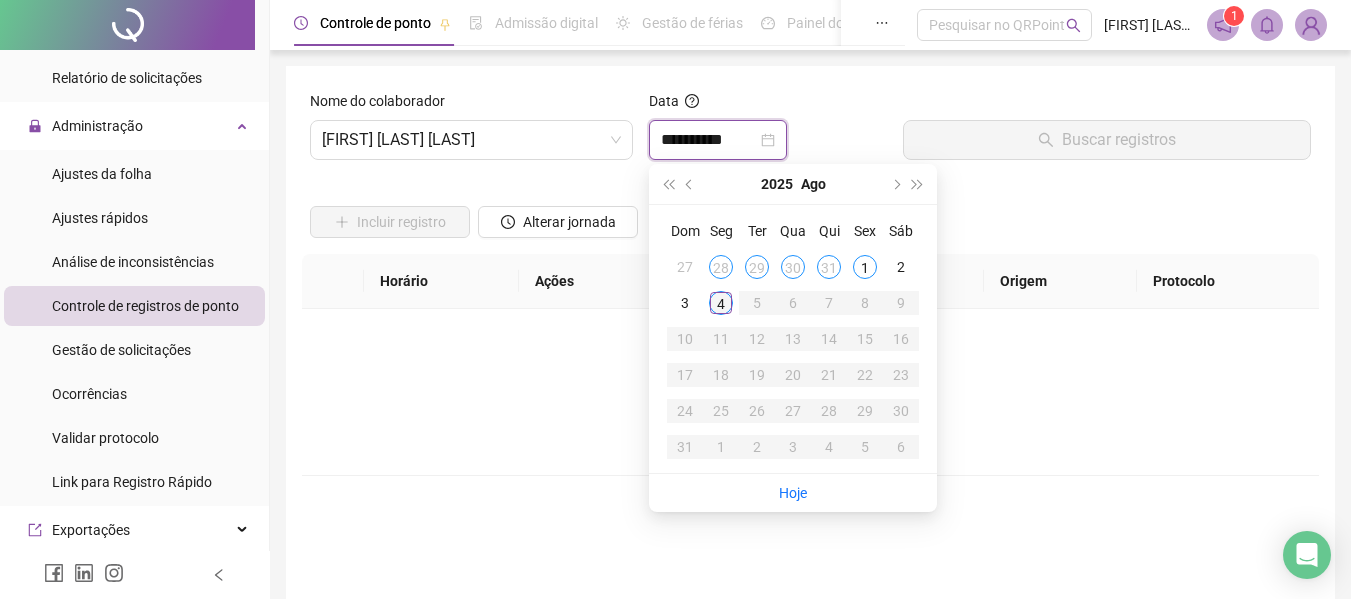 type on "**********" 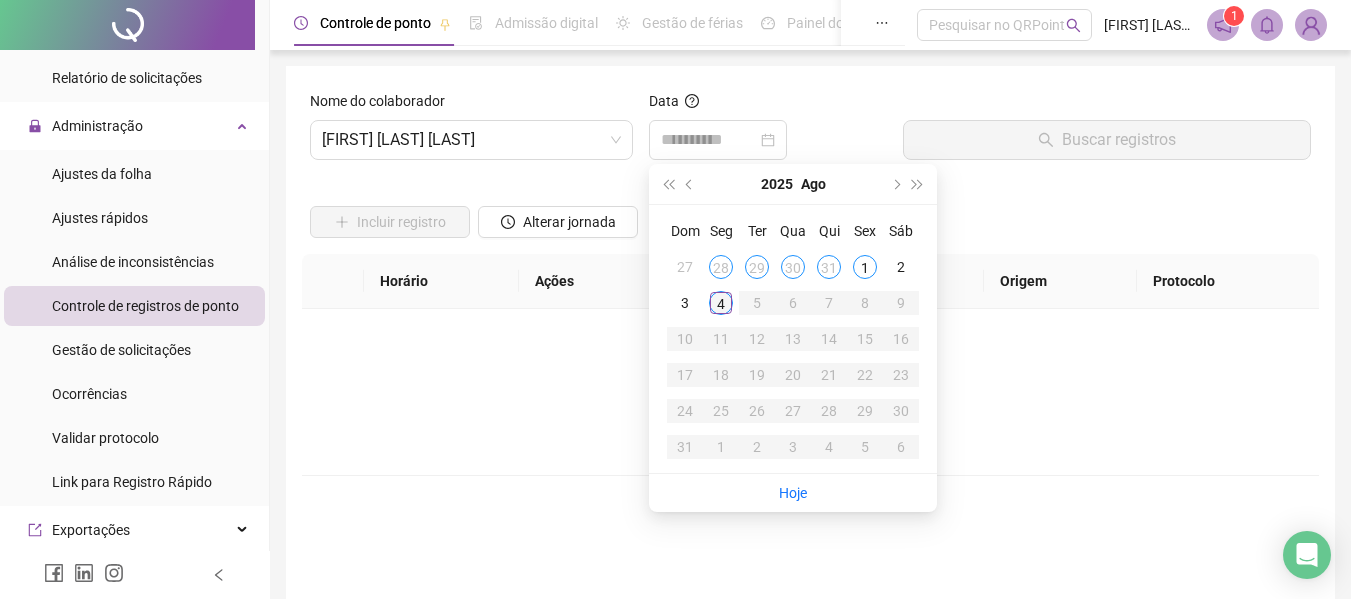 click on "4" at bounding box center [721, 303] 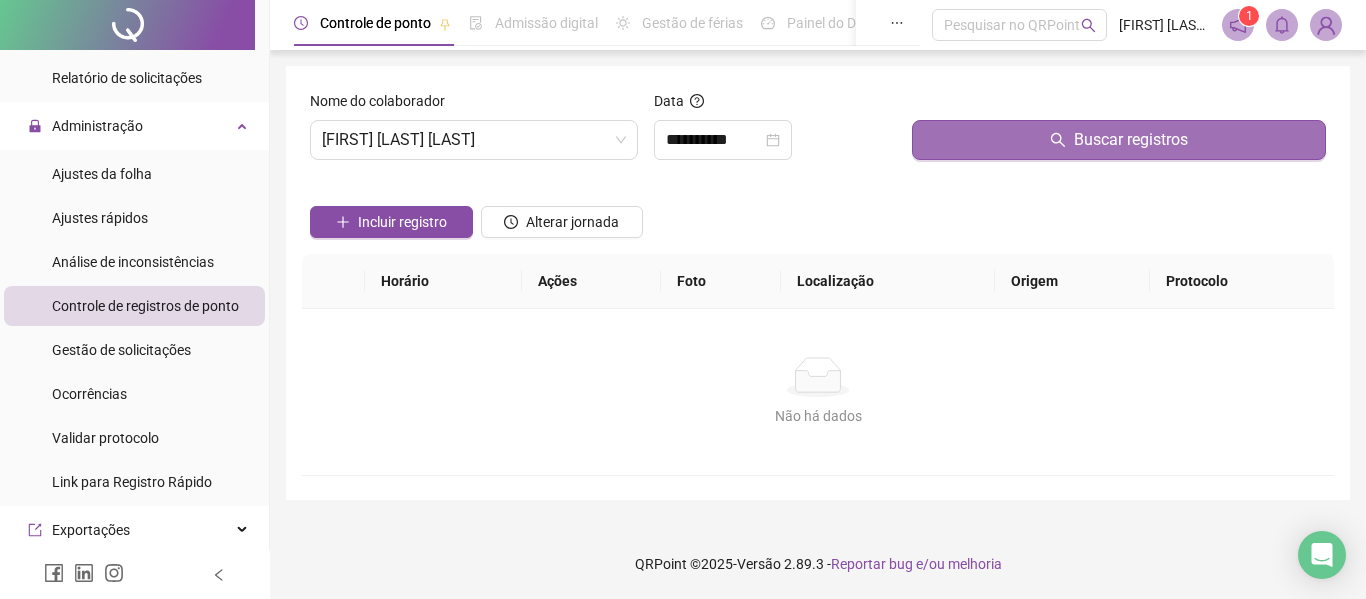 click on "Buscar registros" at bounding box center (1131, 140) 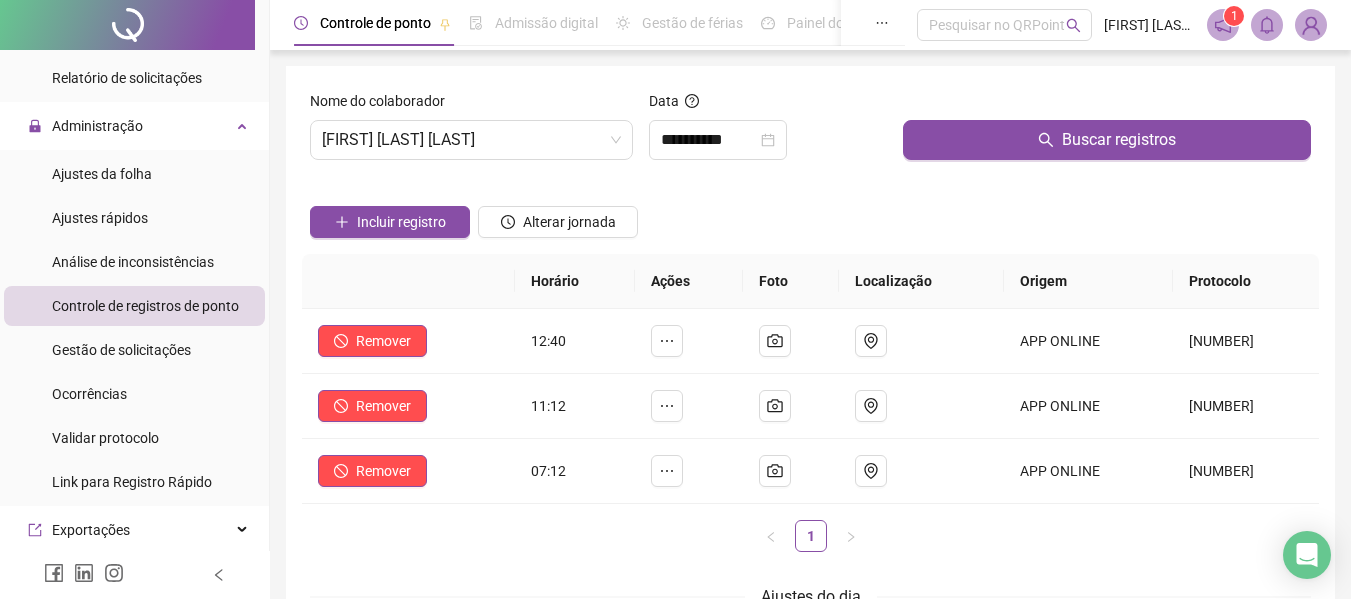 click on "Incluir registro   Alterar jornada" at bounding box center [810, 215] 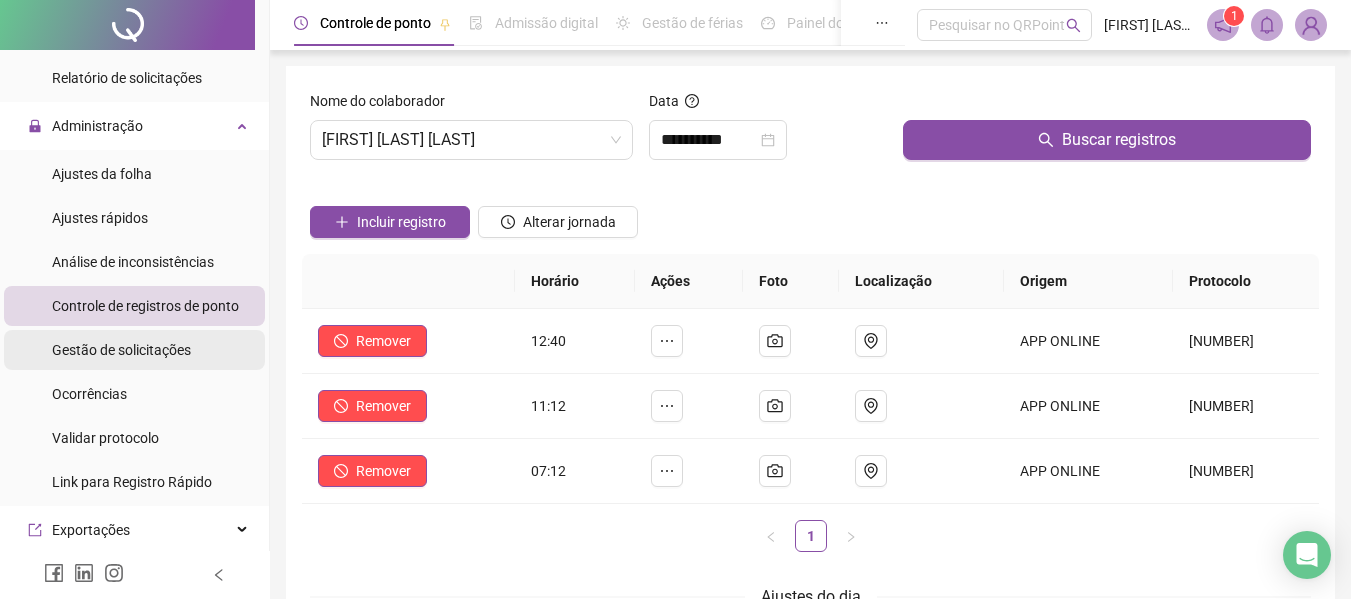 click on "Gestão de solicitações" at bounding box center (121, 350) 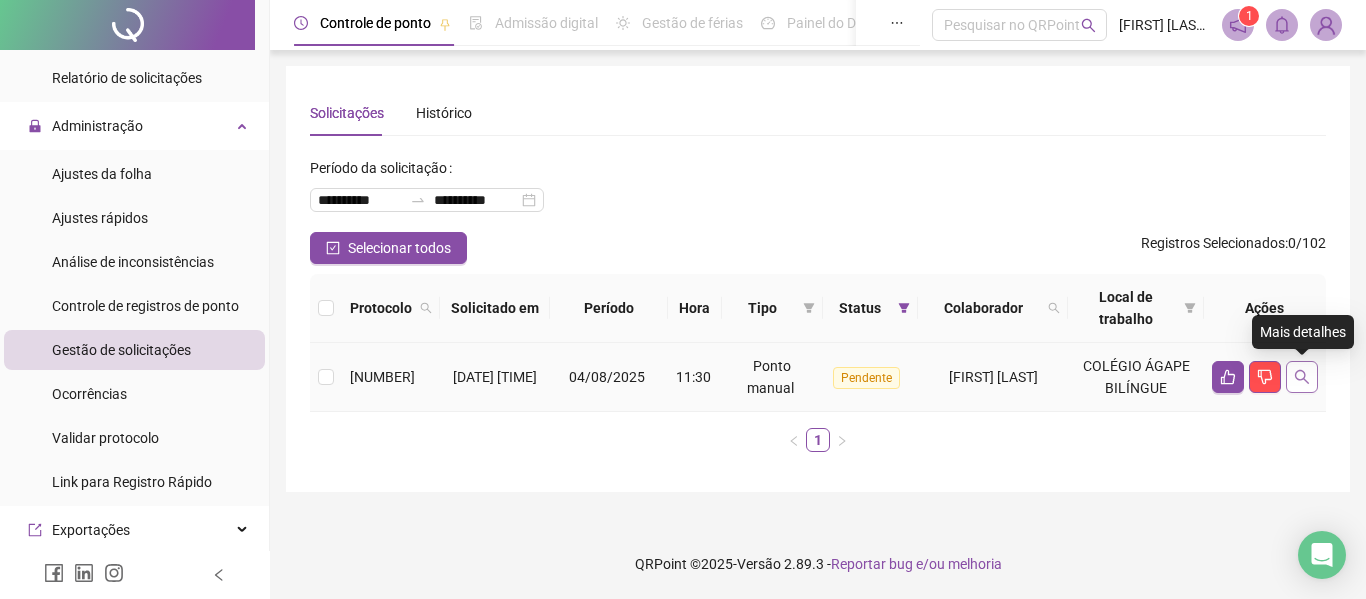 click 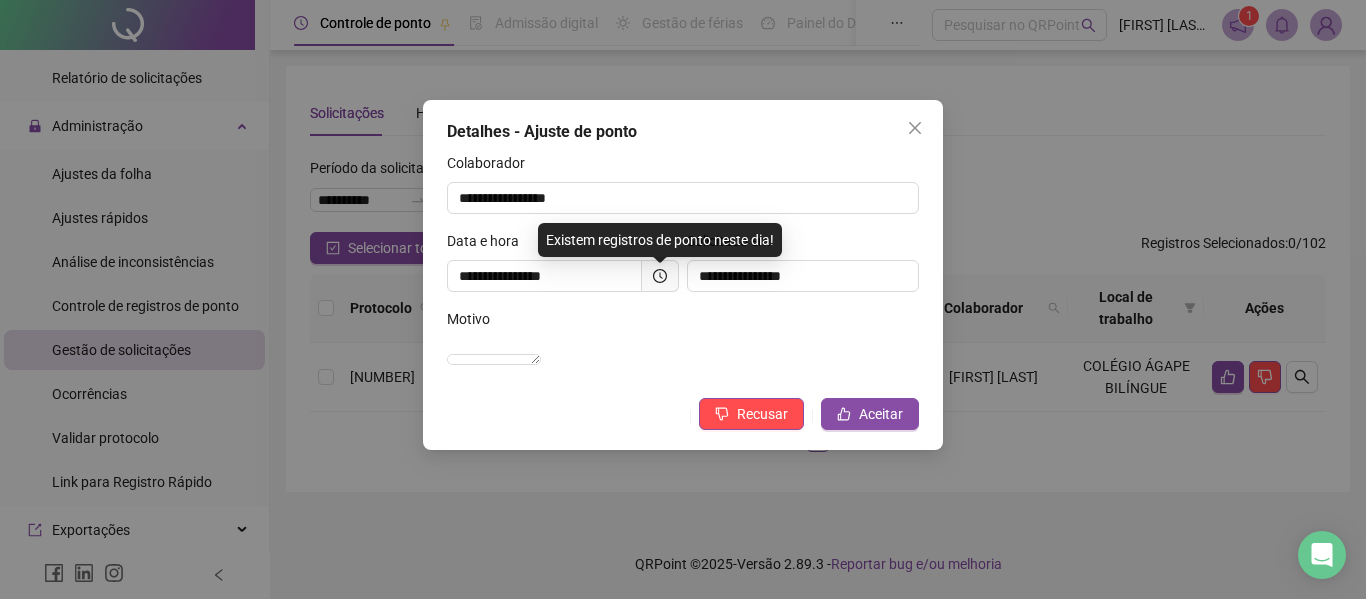 click on "**********" at bounding box center (683, 275) 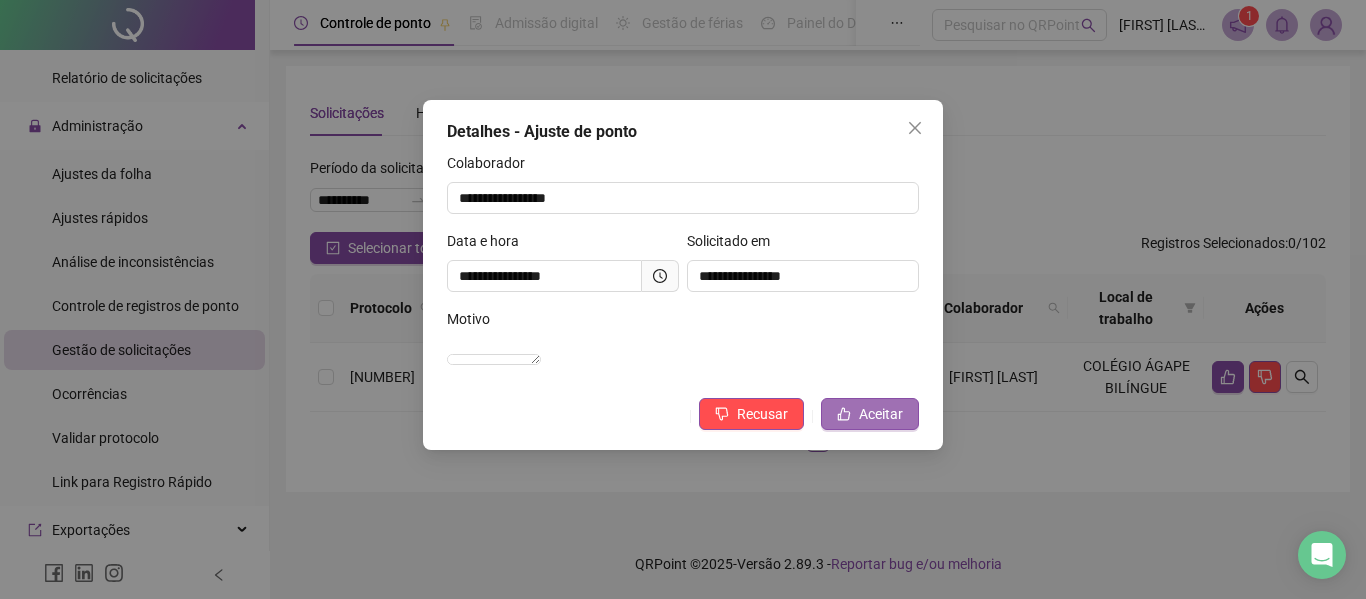 click 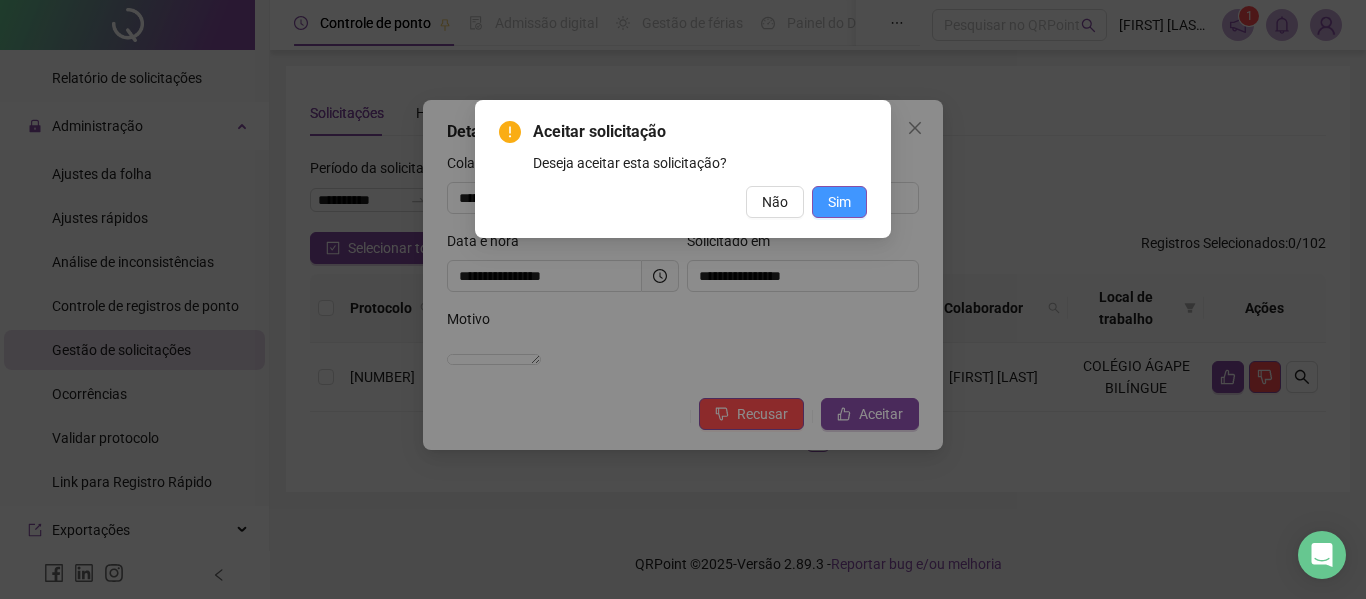 click on "Sim" at bounding box center [839, 202] 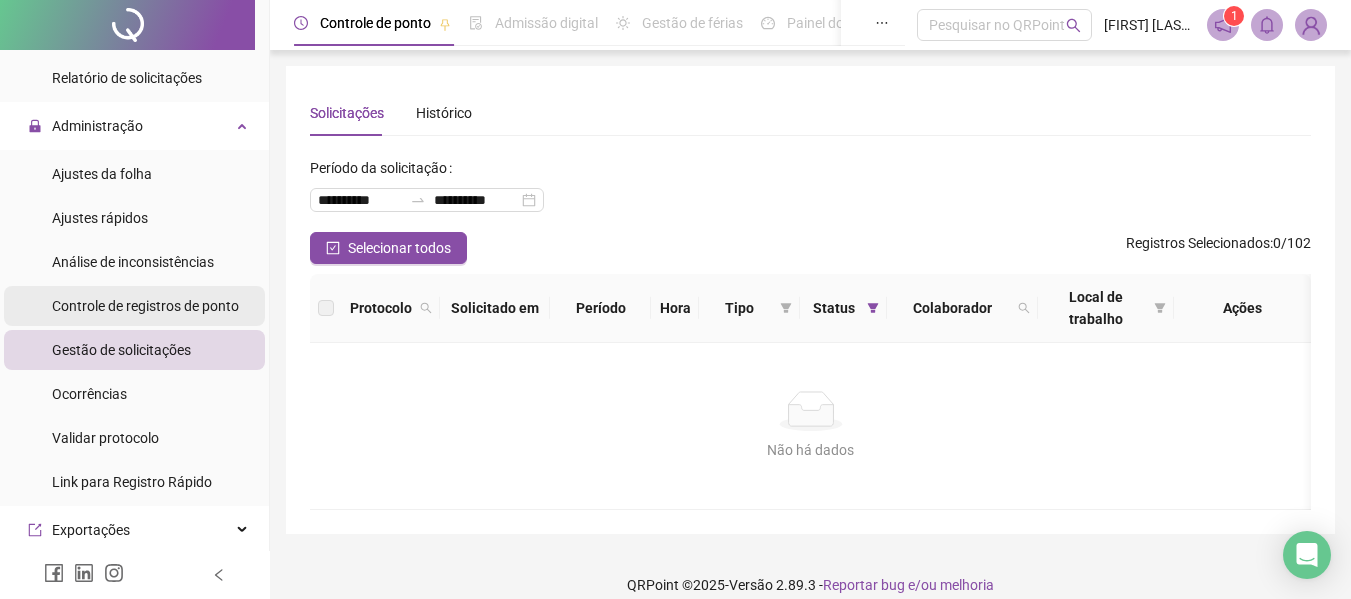 click on "Controle de registros de ponto" at bounding box center [145, 306] 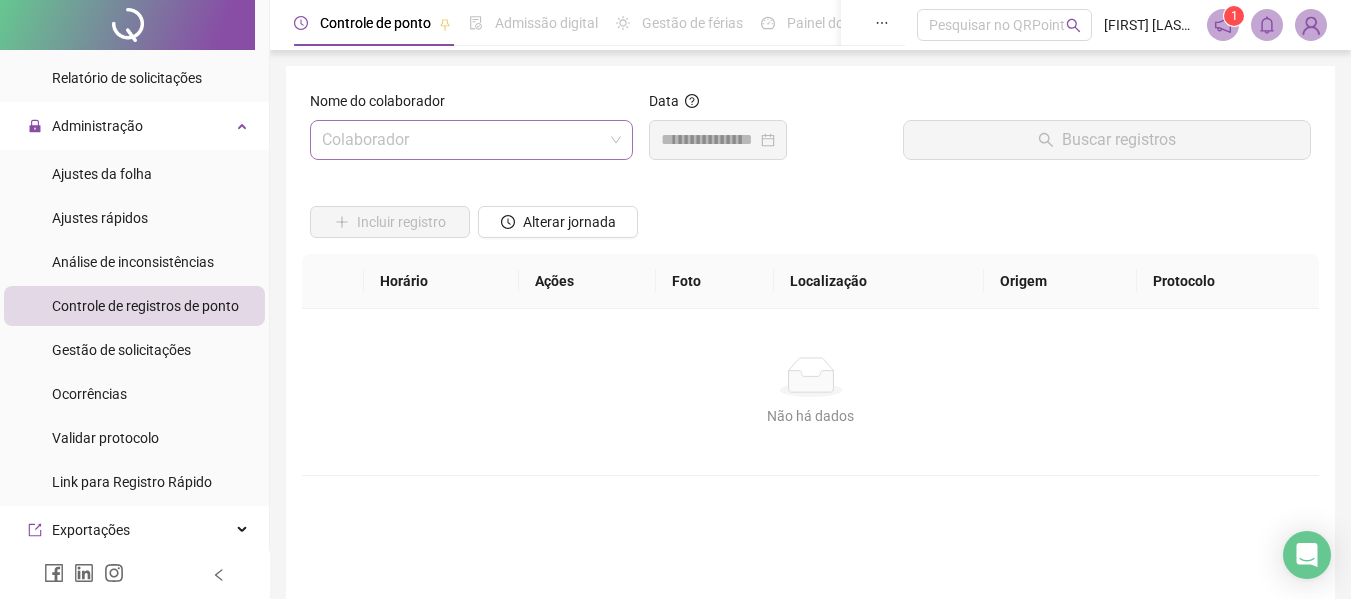 click at bounding box center [462, 140] 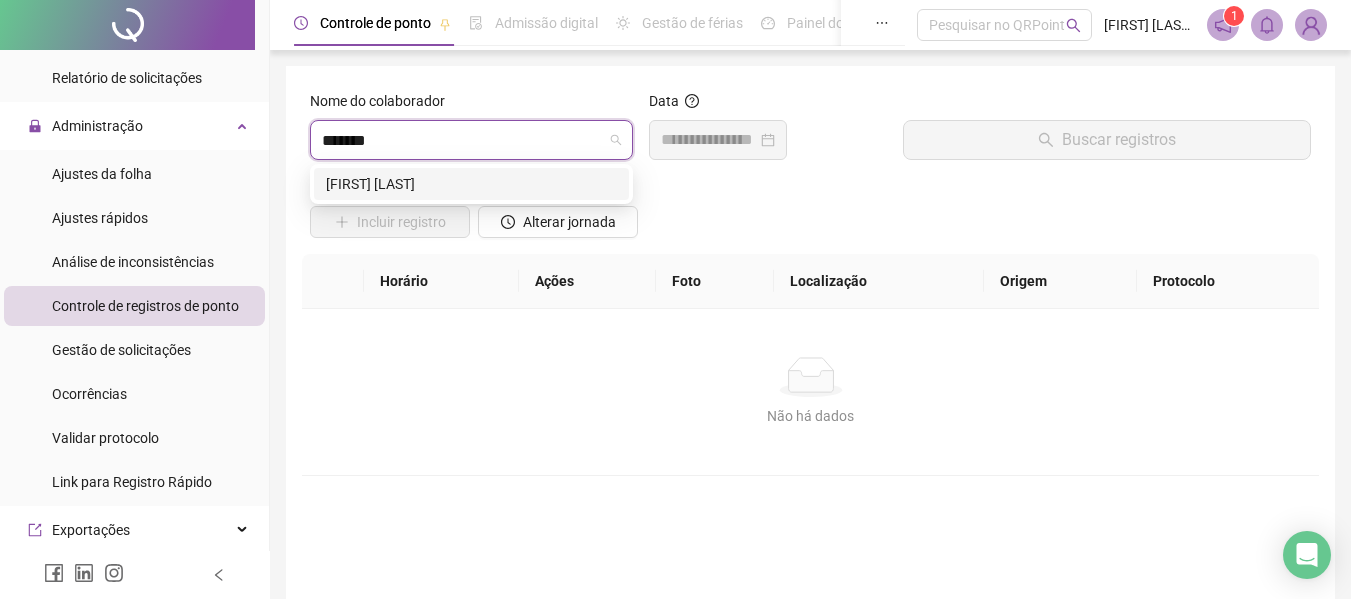 type on "*****" 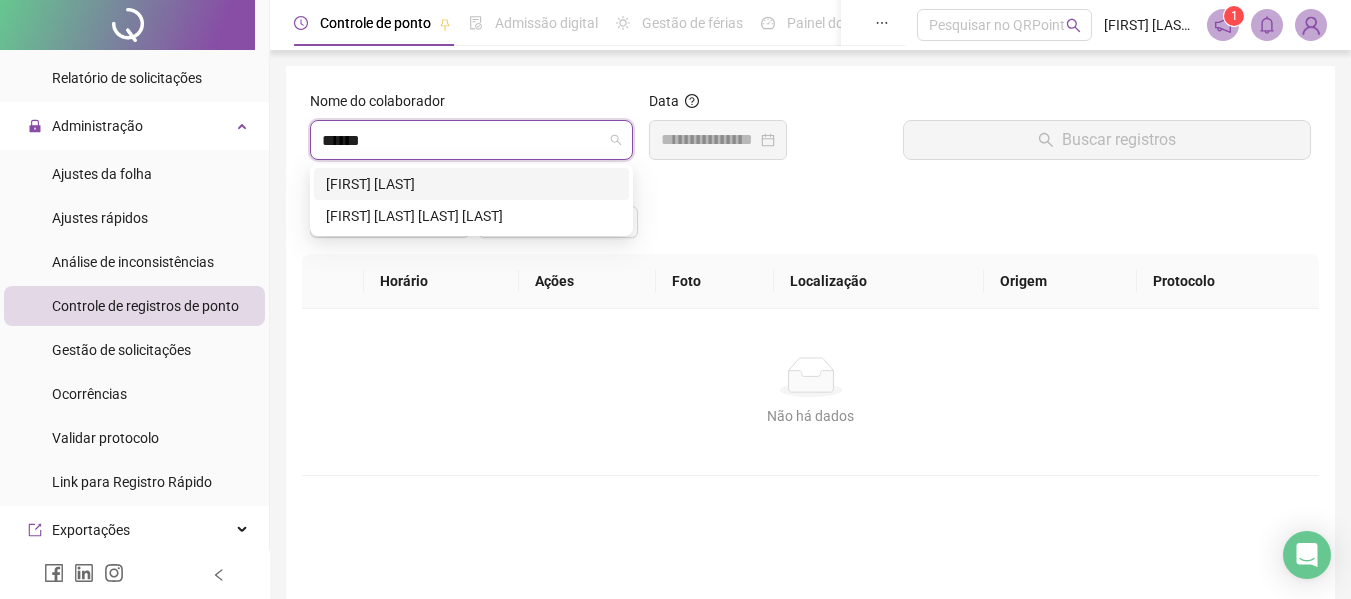 click on "[FIRST] [LAST]" at bounding box center [471, 184] 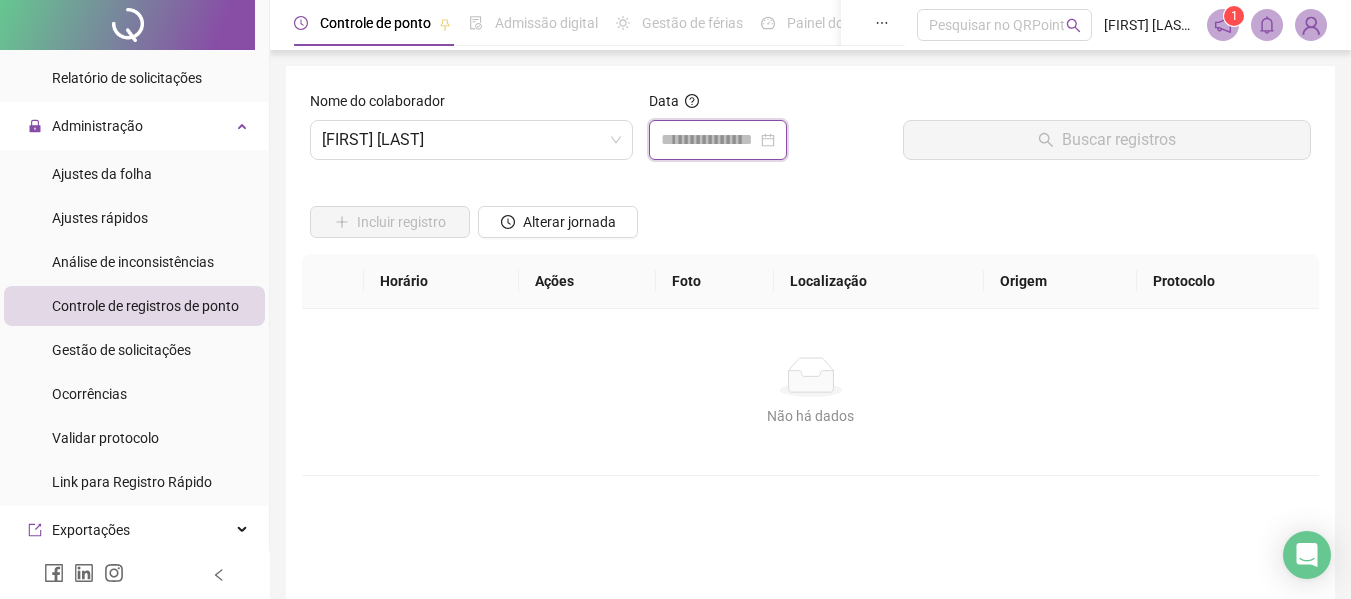 click at bounding box center (709, 140) 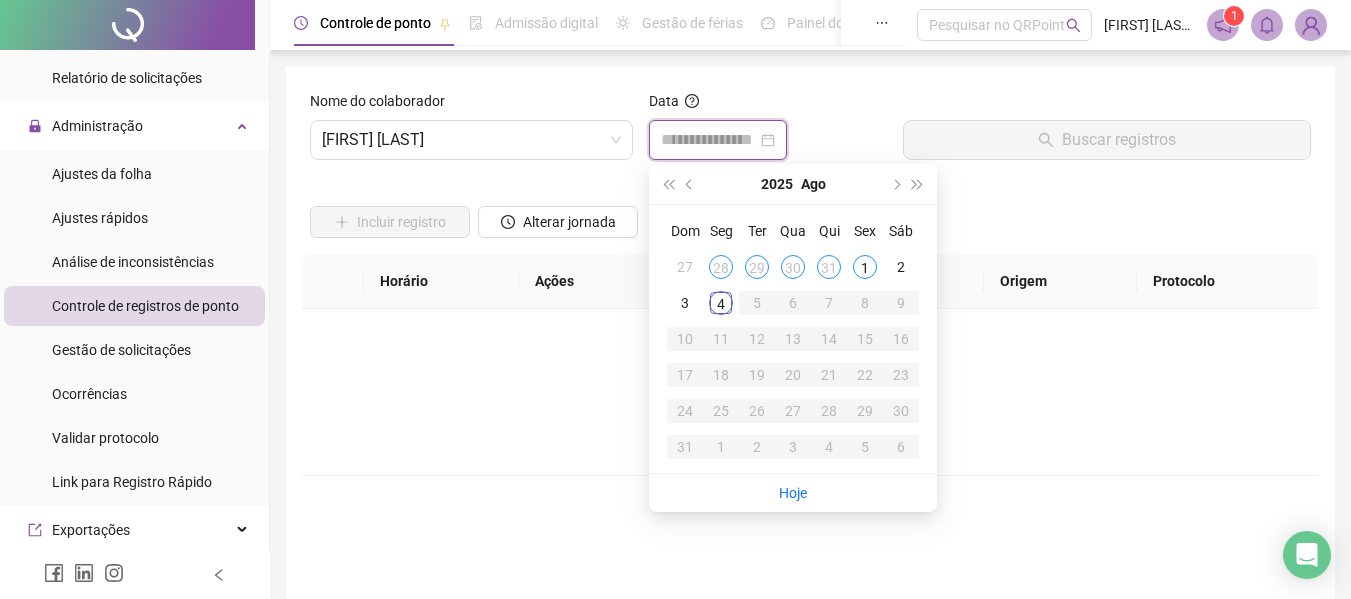 type on "**********" 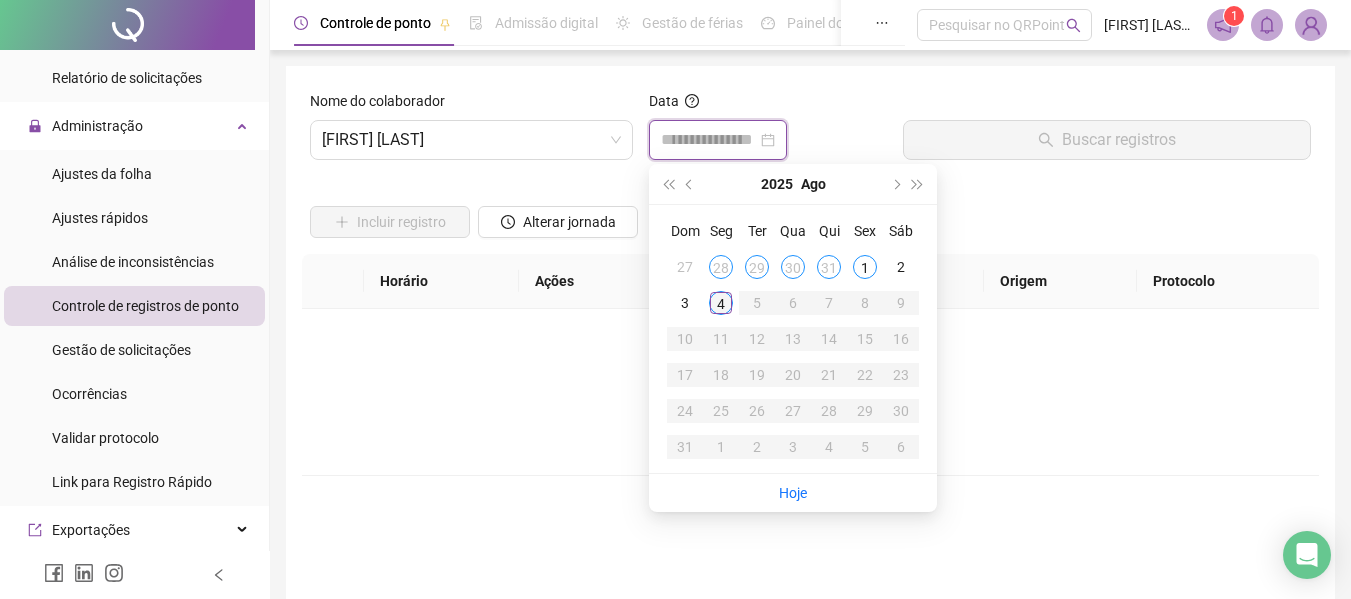 type on "**********" 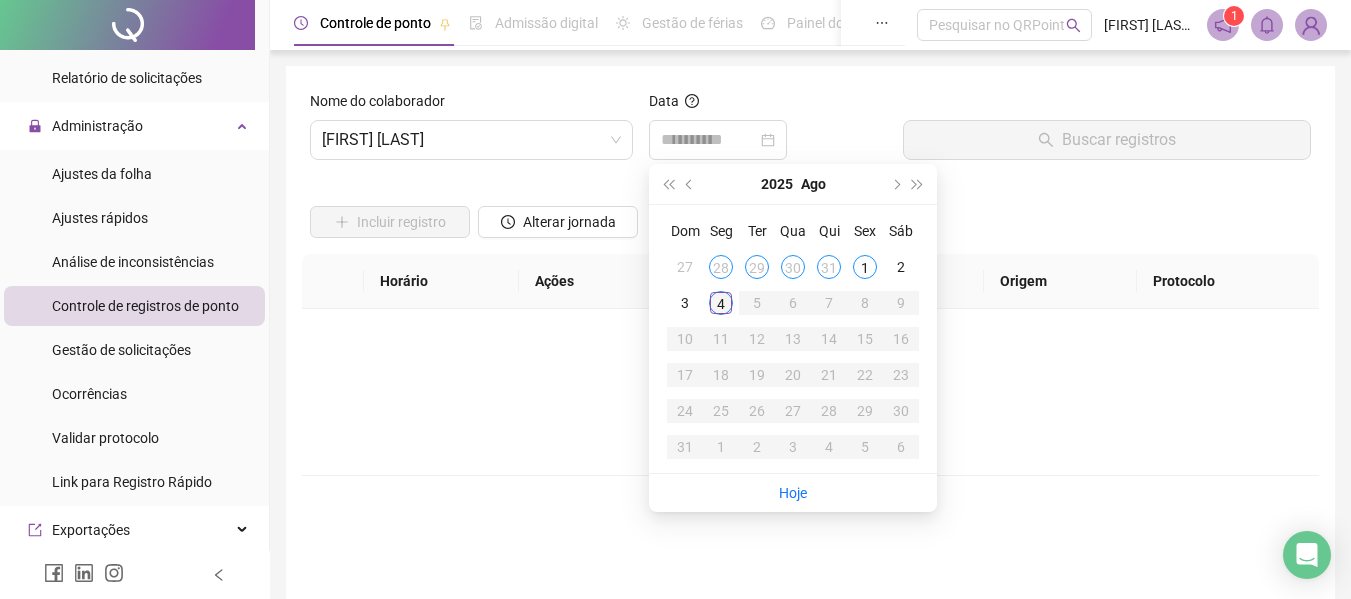 click on "4" at bounding box center [721, 303] 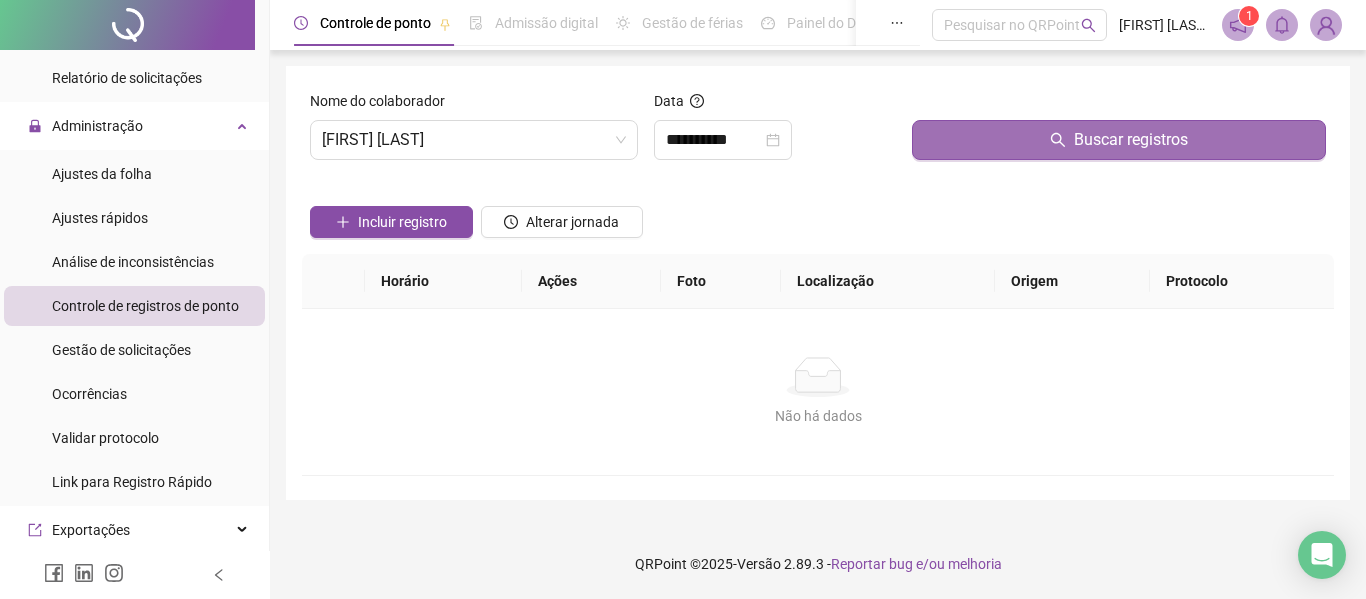click 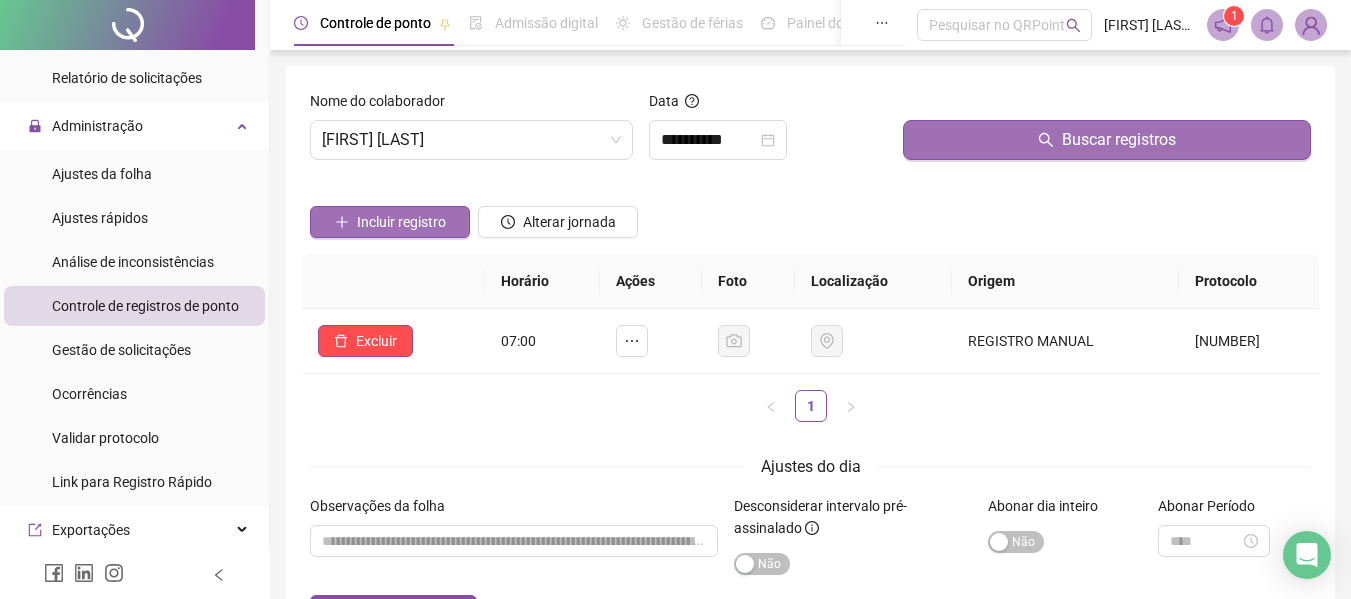 click on "Incluir registro" at bounding box center (401, 222) 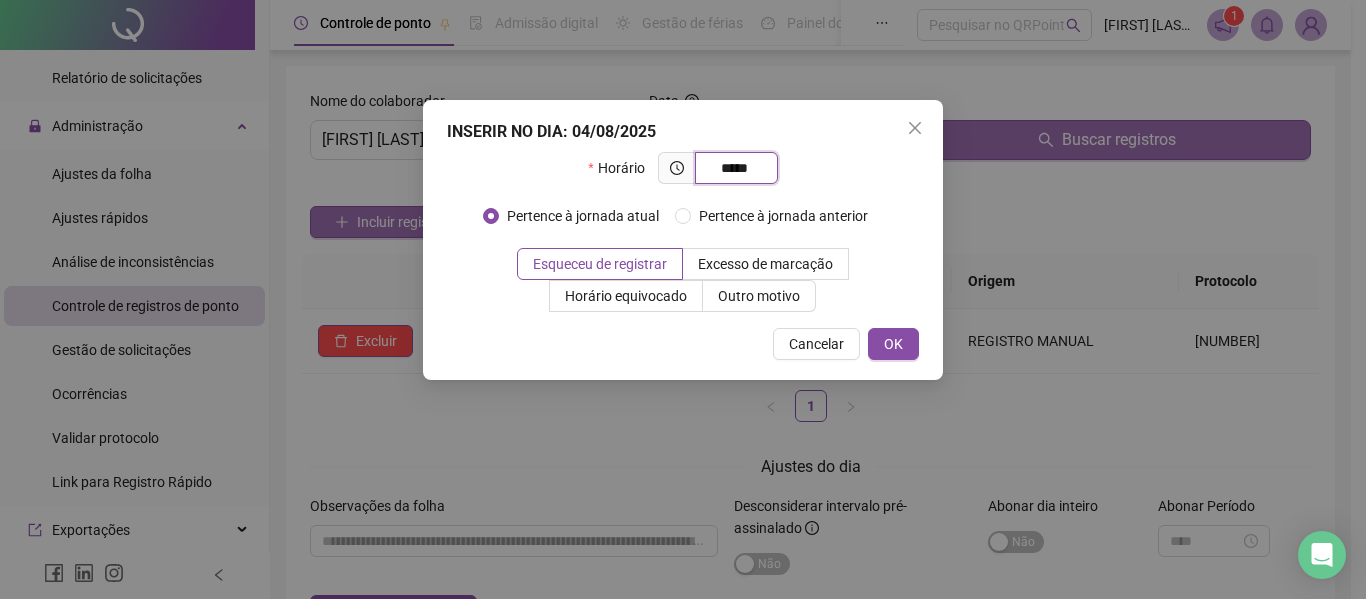 type on "*****" 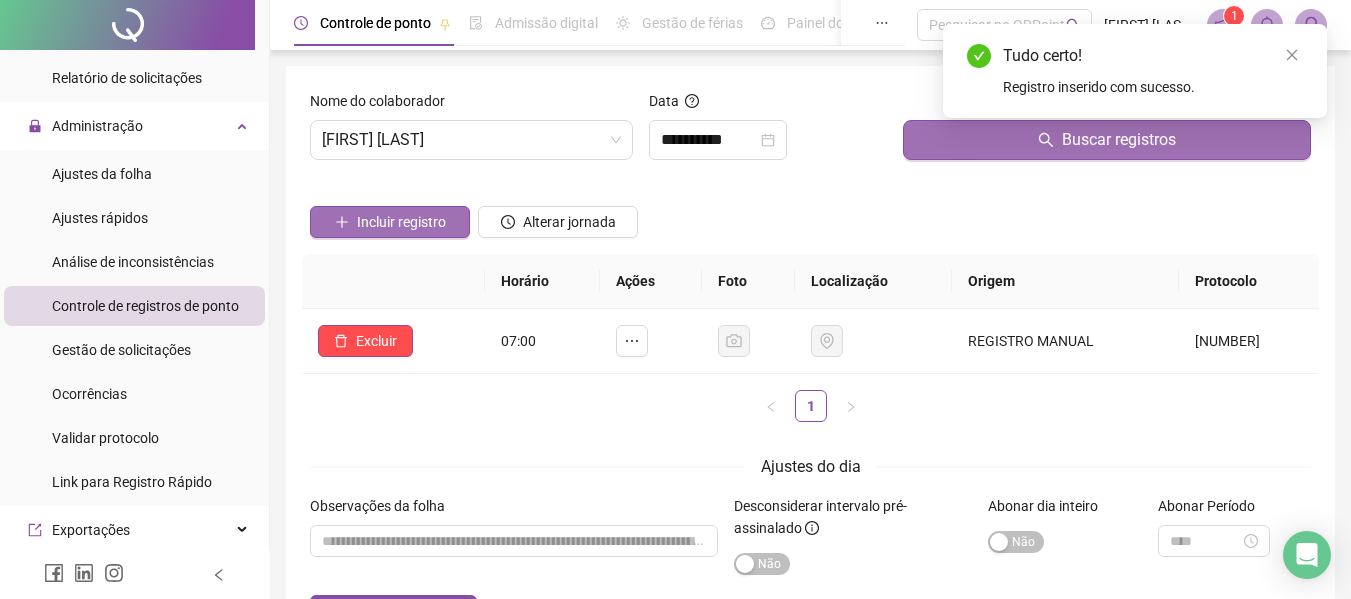 click on "Incluir registro" at bounding box center [401, 222] 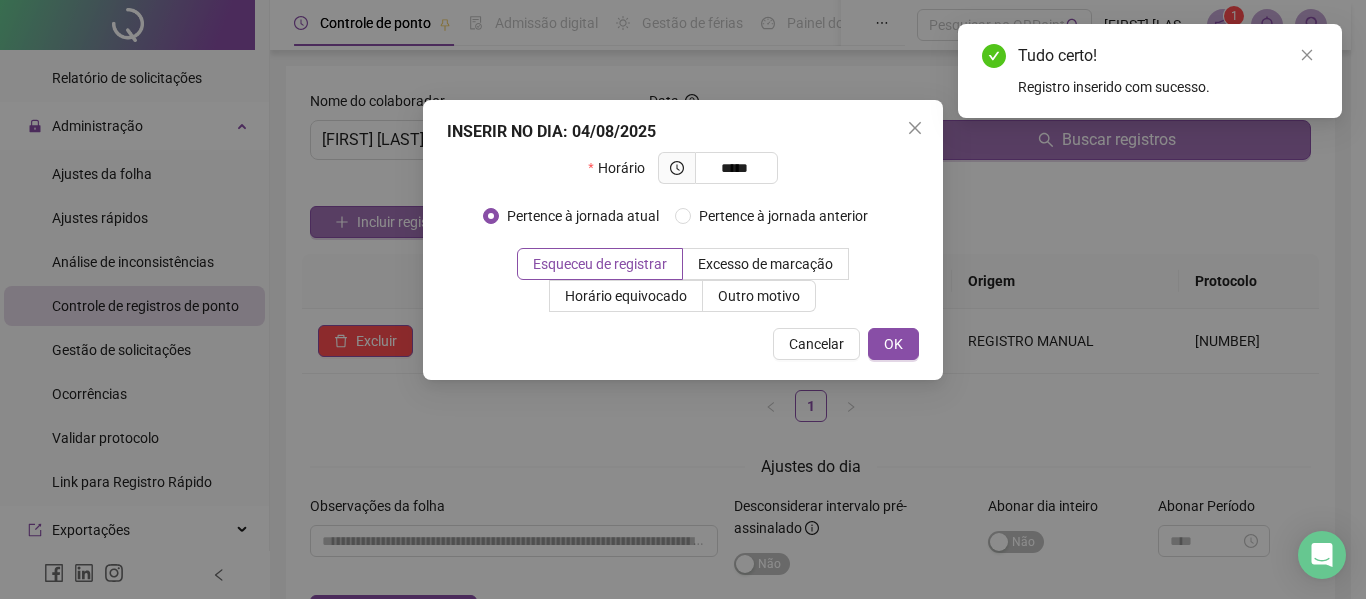 type on "*****" 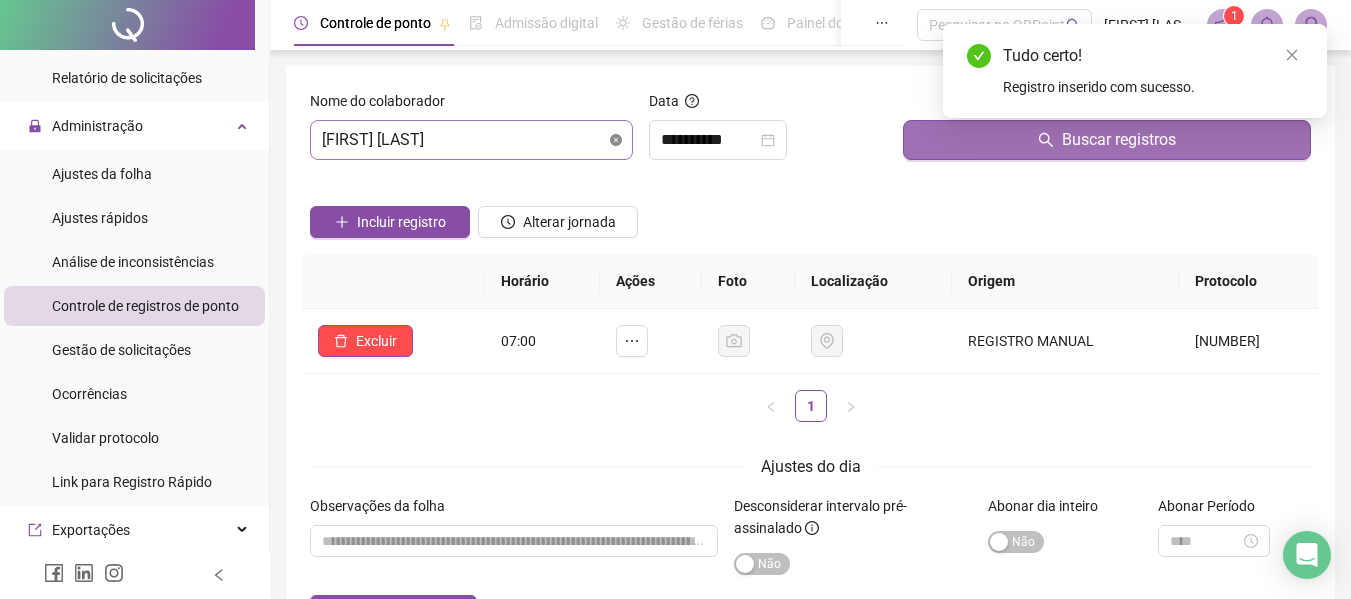 type 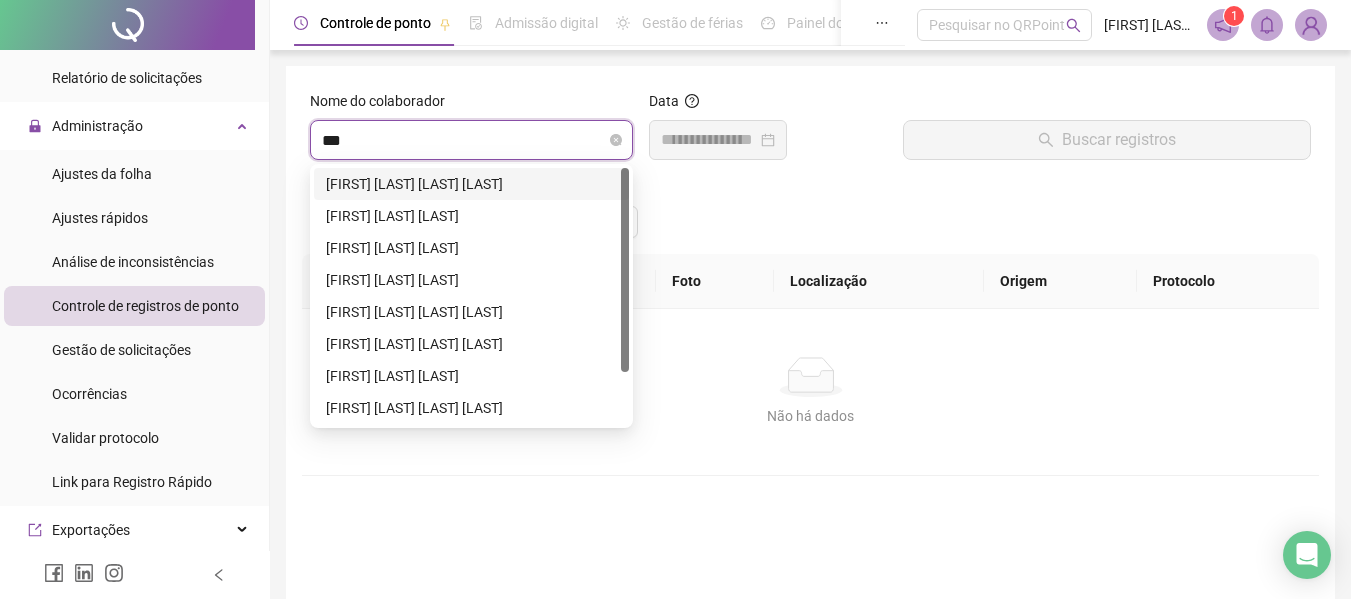 type on "****" 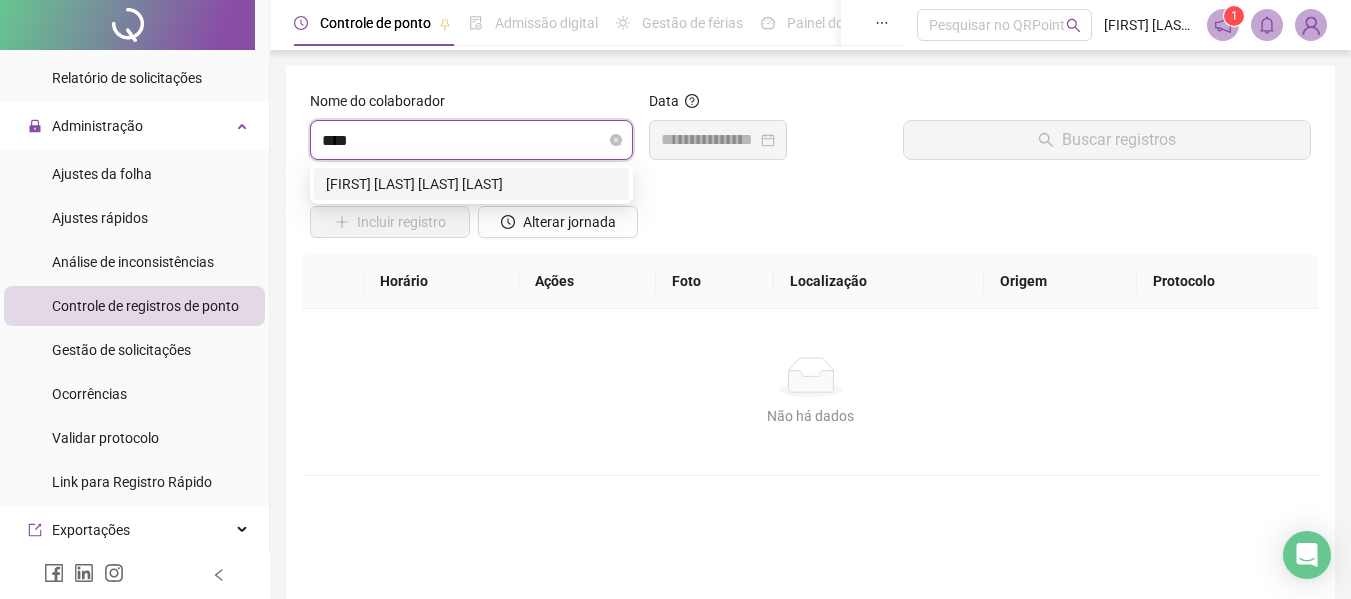 click on "[FIRST] [LAST] [LAST] [LAST]" at bounding box center [471, 184] 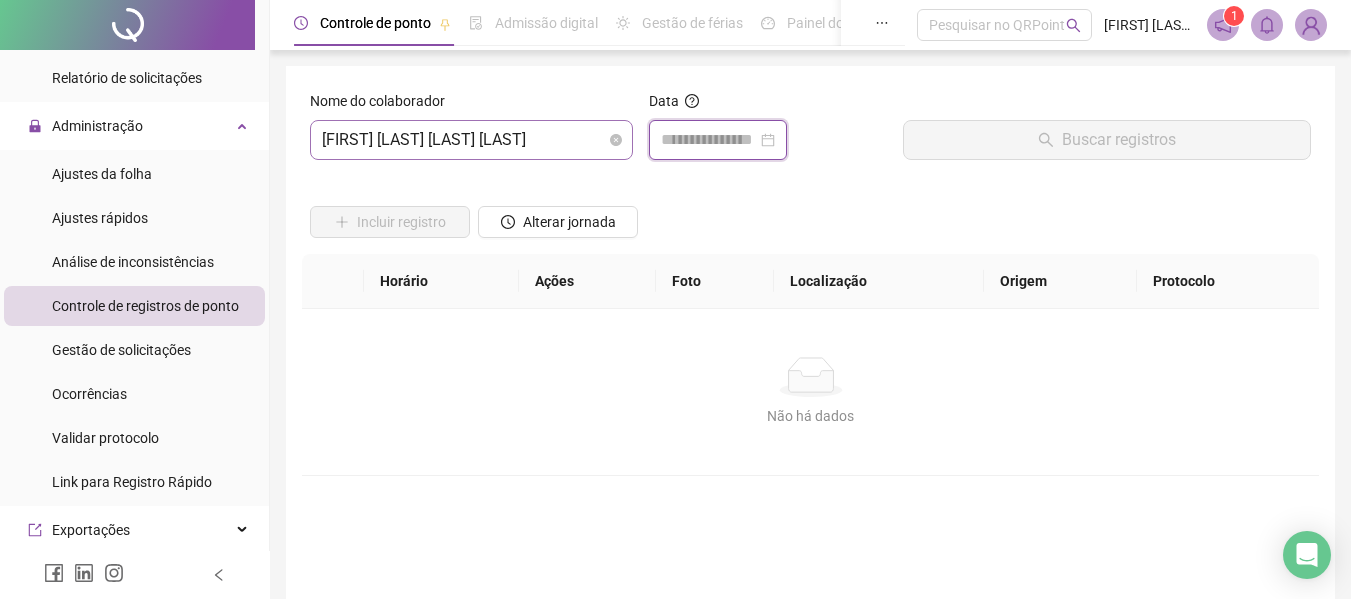 click at bounding box center (709, 140) 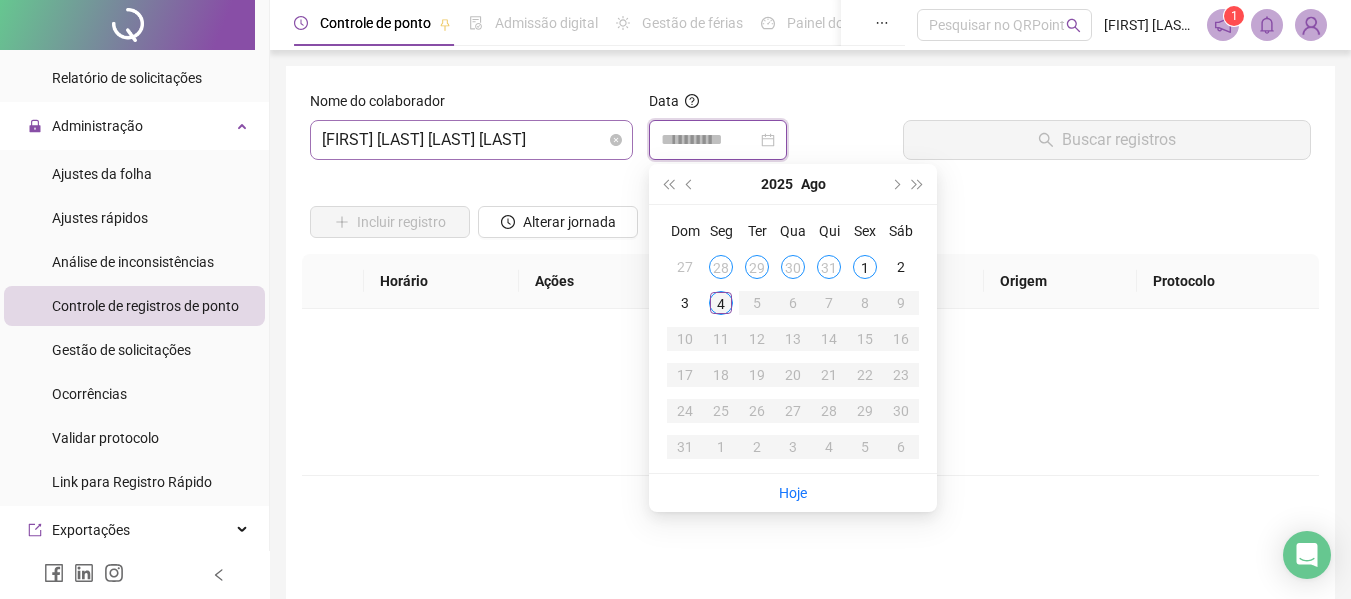 type on "**********" 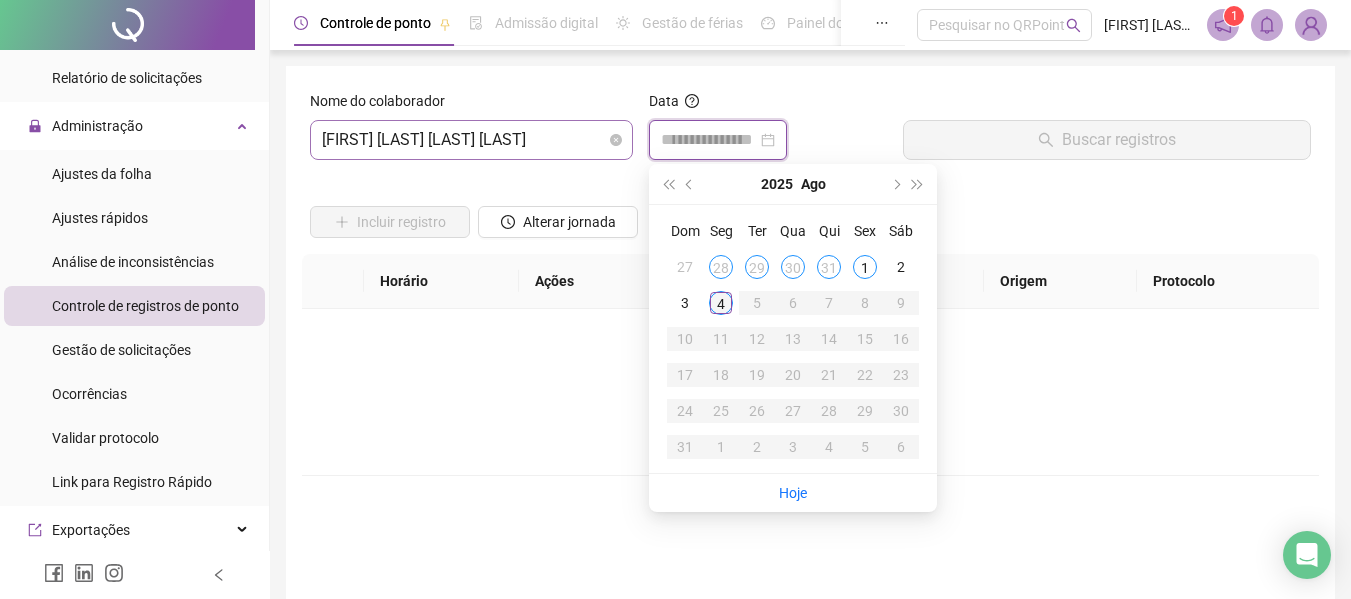 type on "**********" 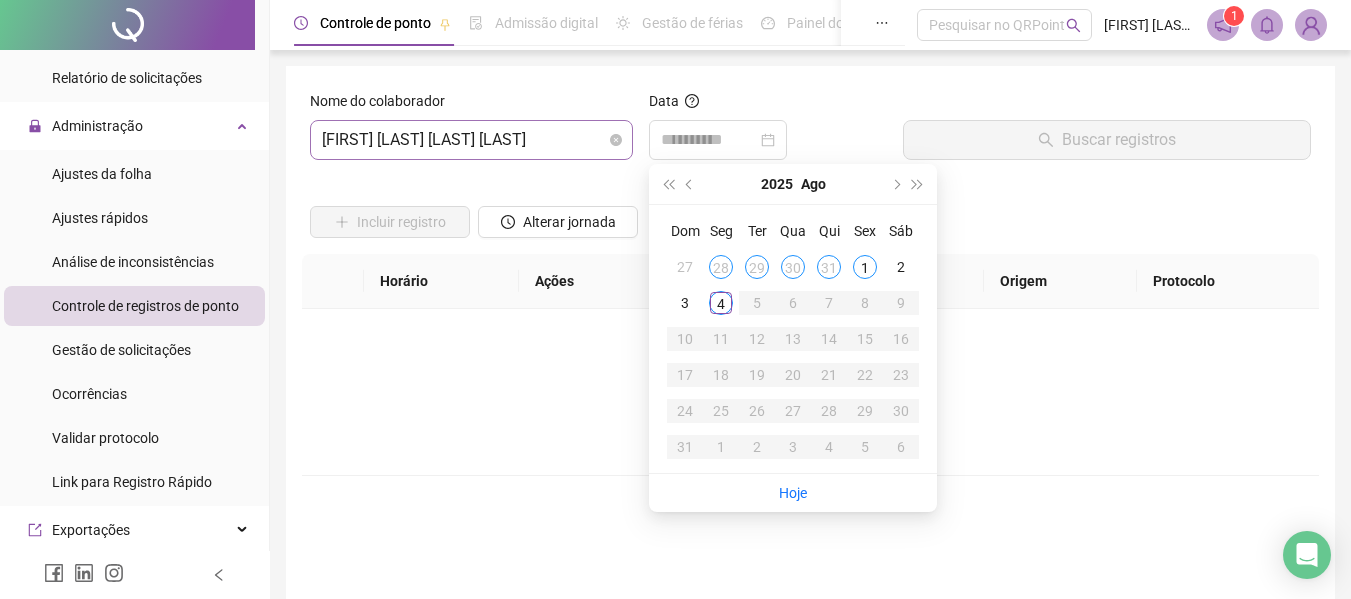 click on "4" at bounding box center [721, 303] 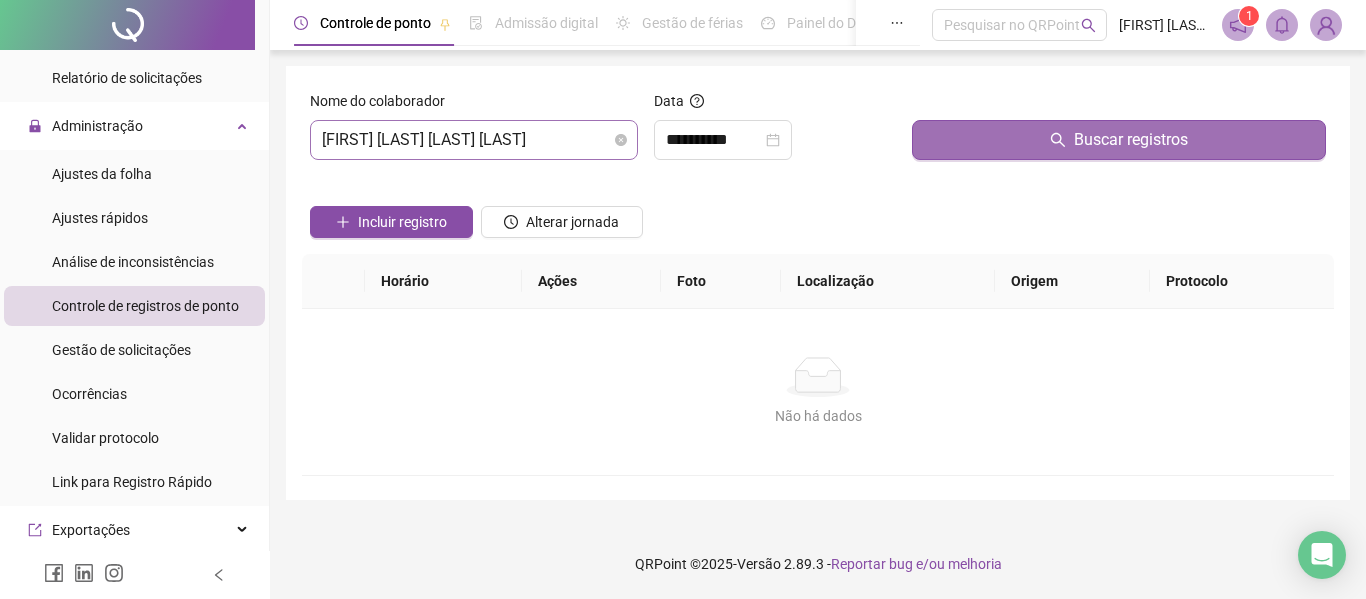 click on "Buscar registros" at bounding box center (1119, 140) 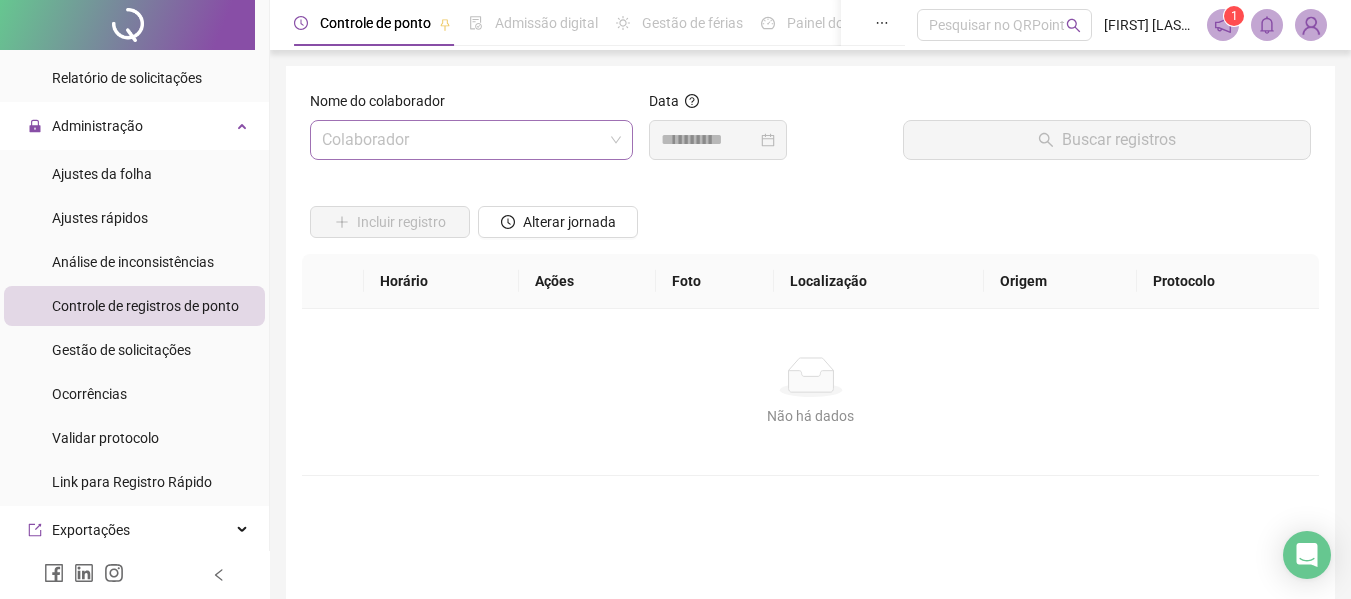 type 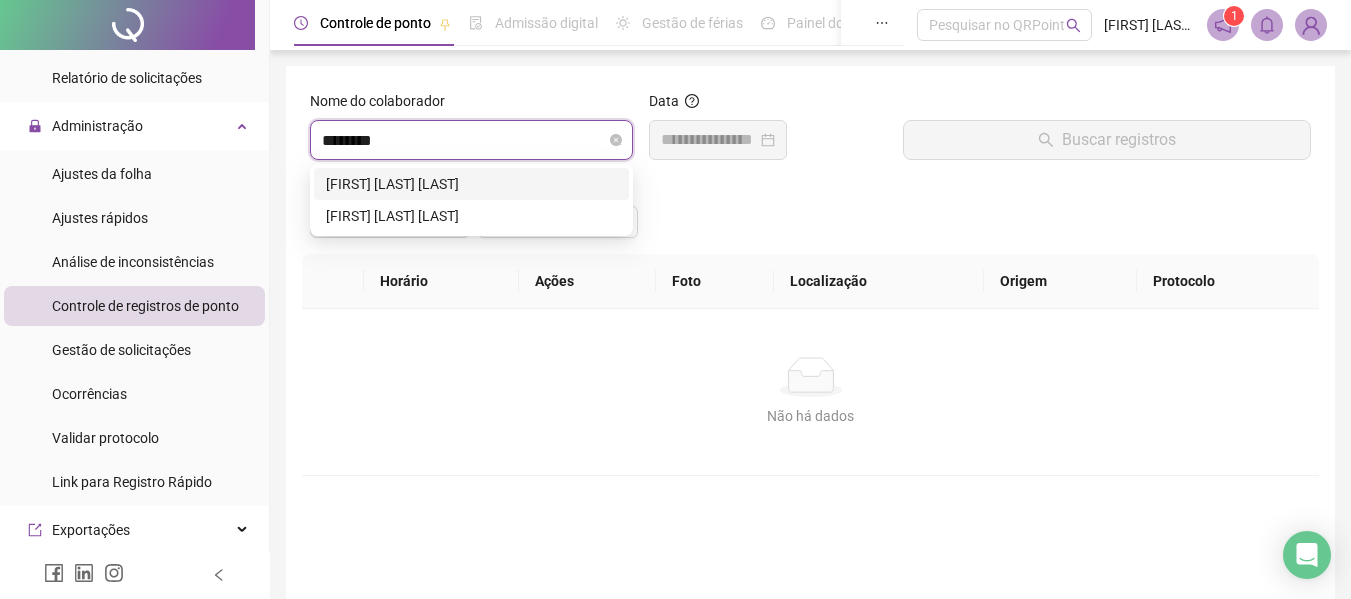type on "*********" 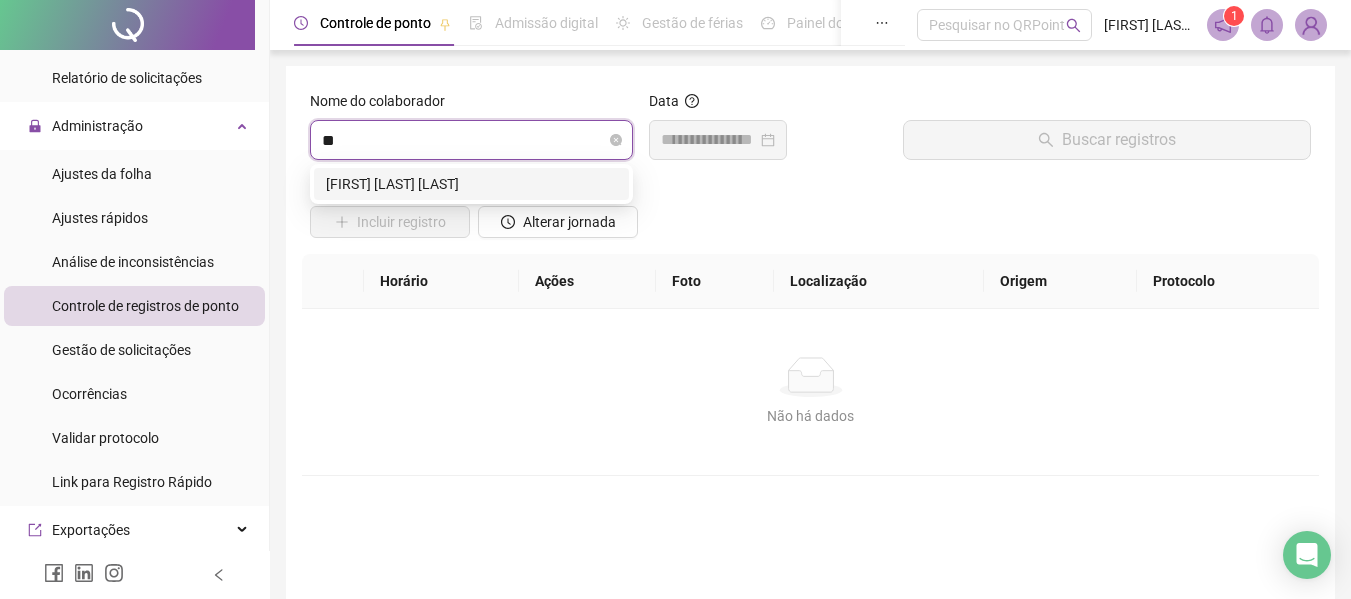 type on "***" 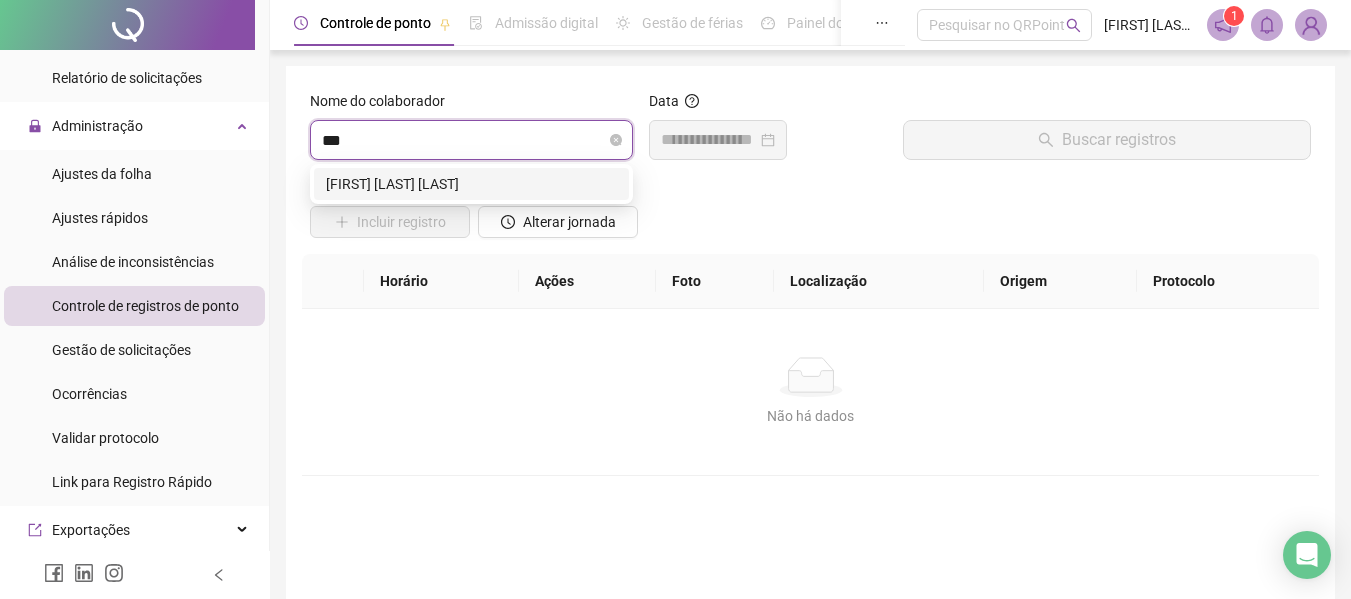 click on "[FIRST] [LAST] [LAST]" at bounding box center [471, 184] 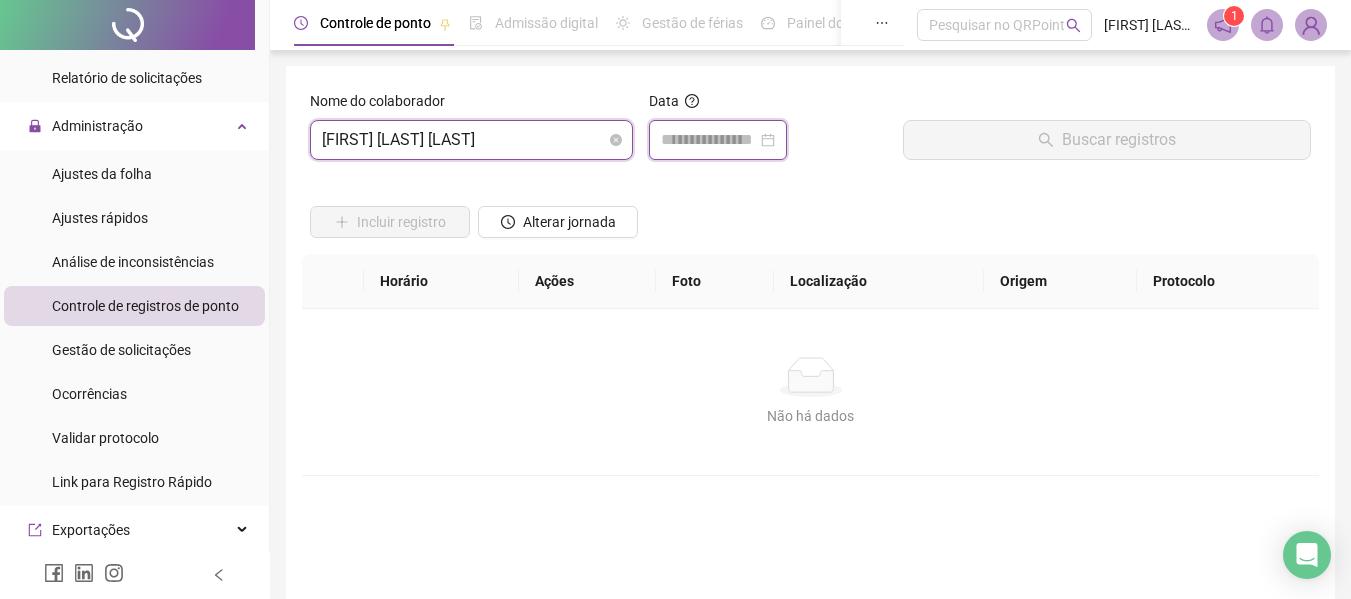 click at bounding box center (709, 140) 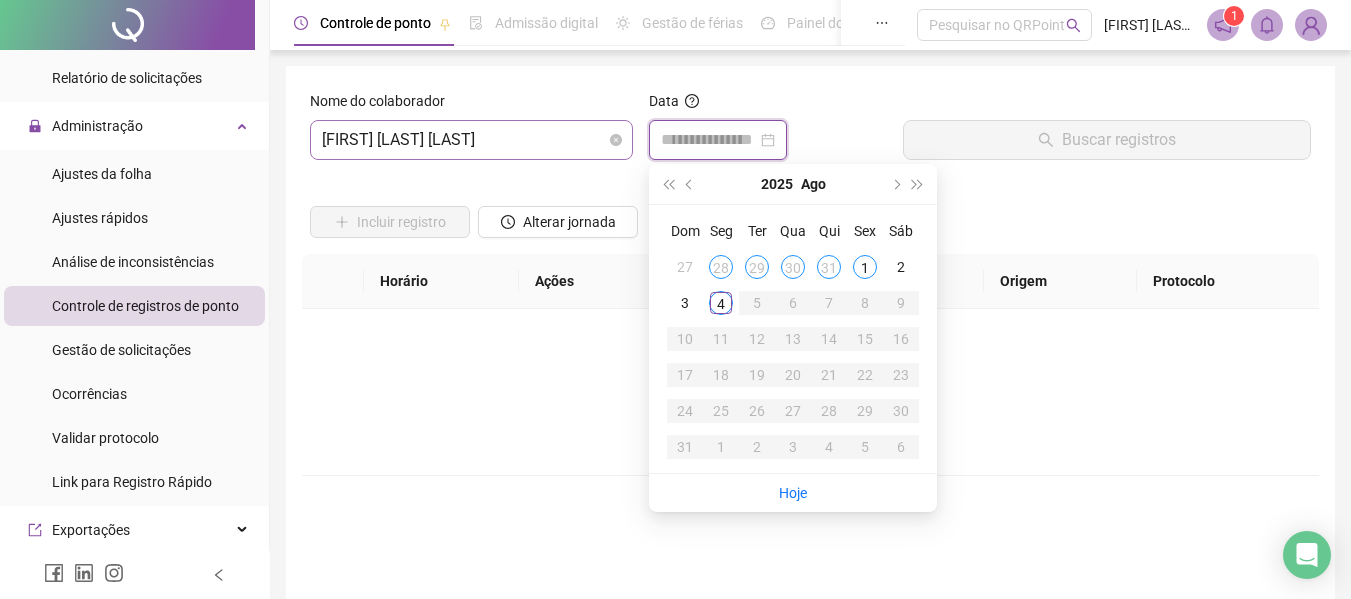 type on "**********" 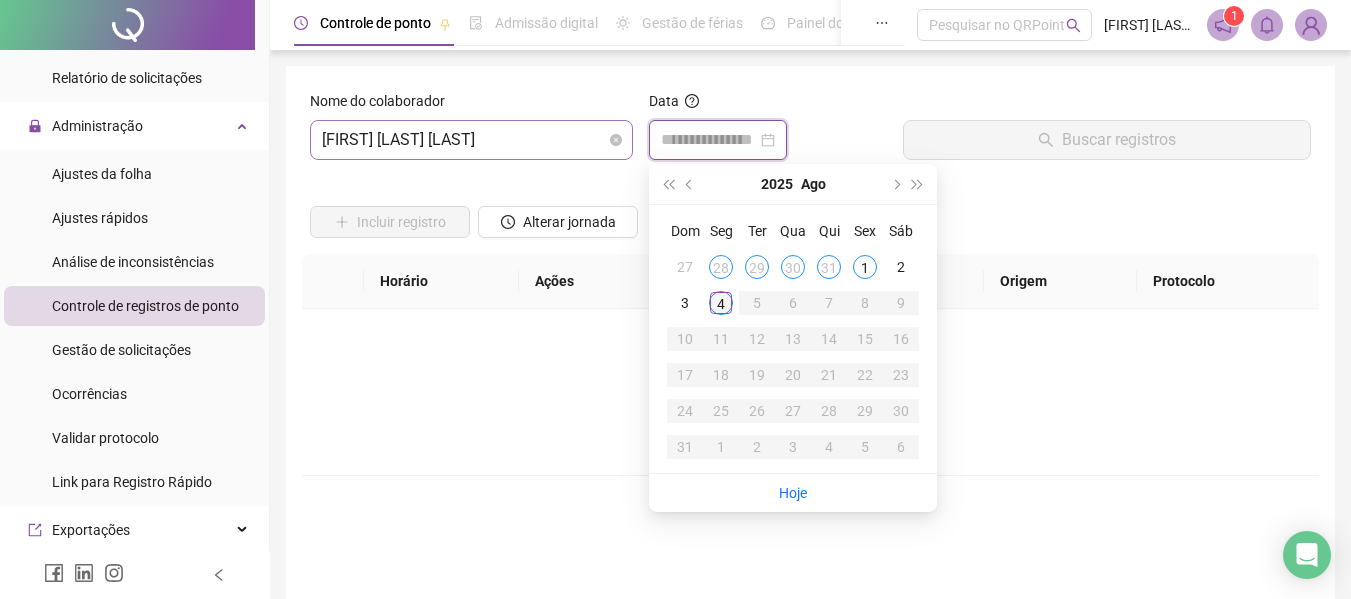 type on "**********" 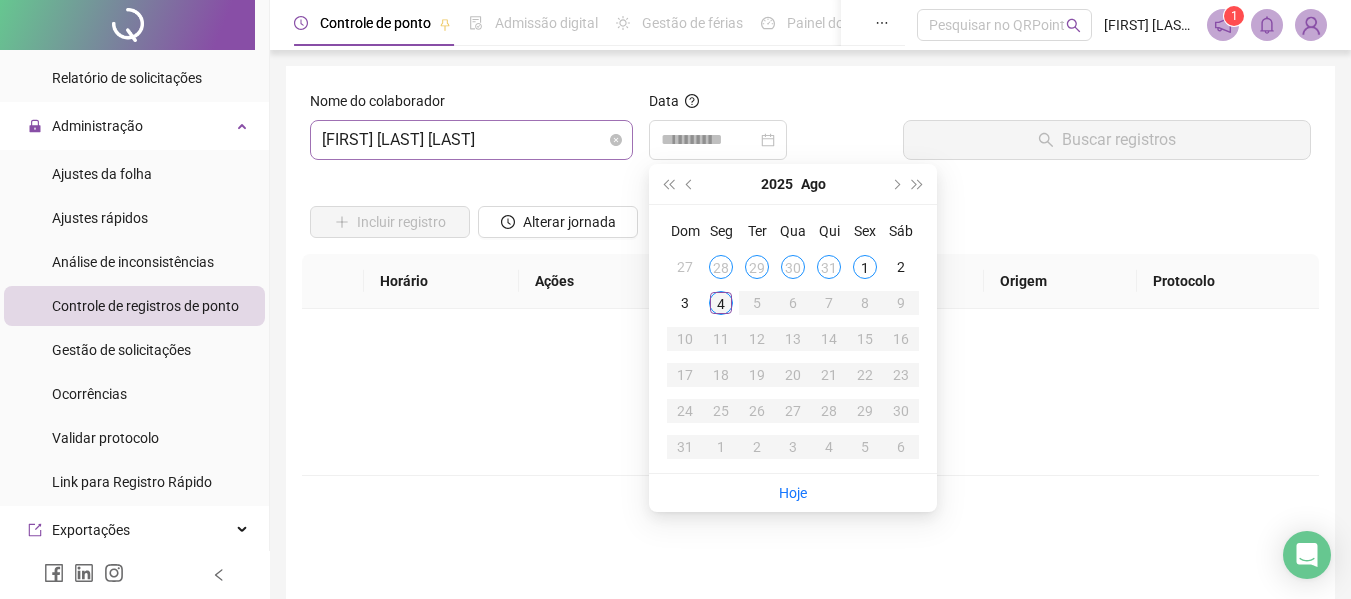 click on "4" at bounding box center (721, 303) 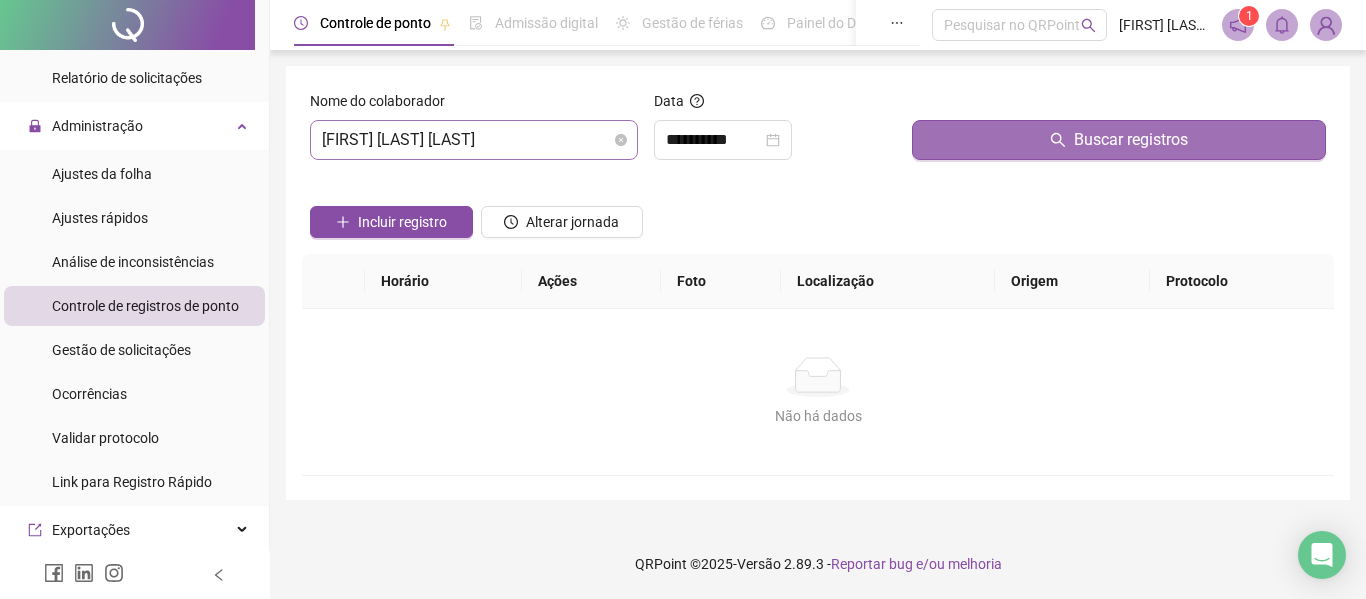 click on "Buscar registros" at bounding box center (1119, 140) 